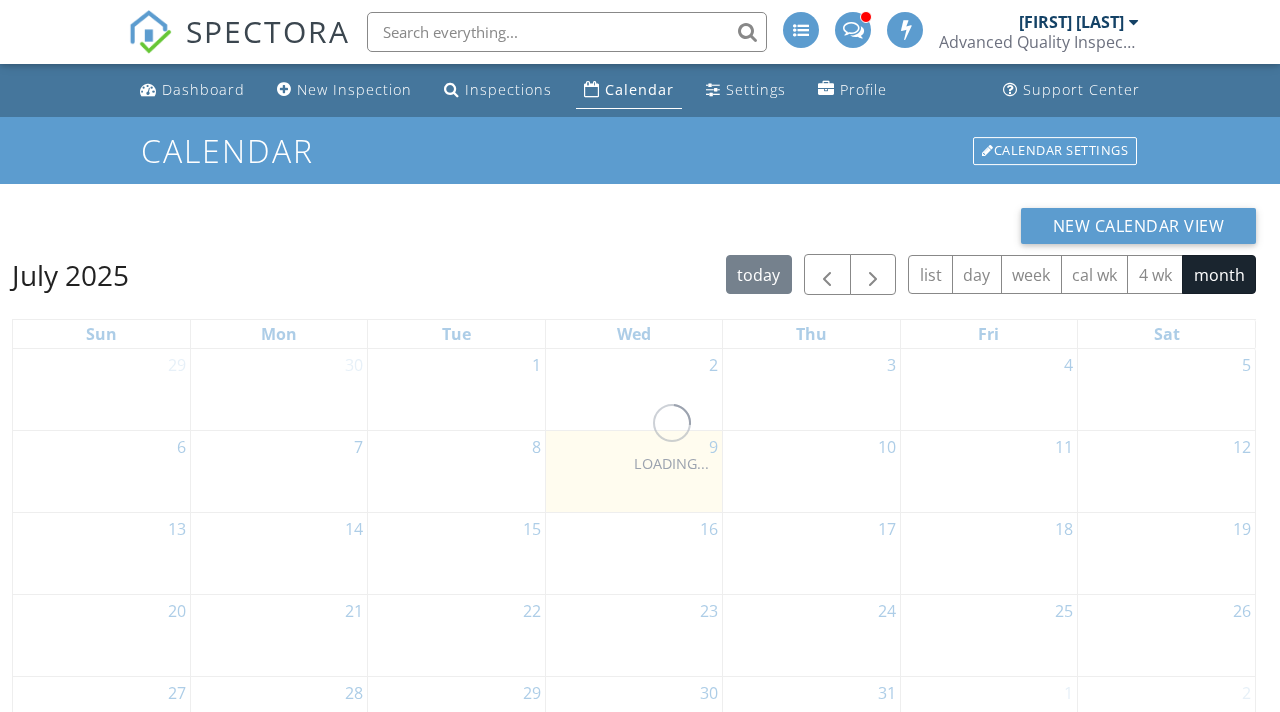 scroll, scrollTop: 0, scrollLeft: 0, axis: both 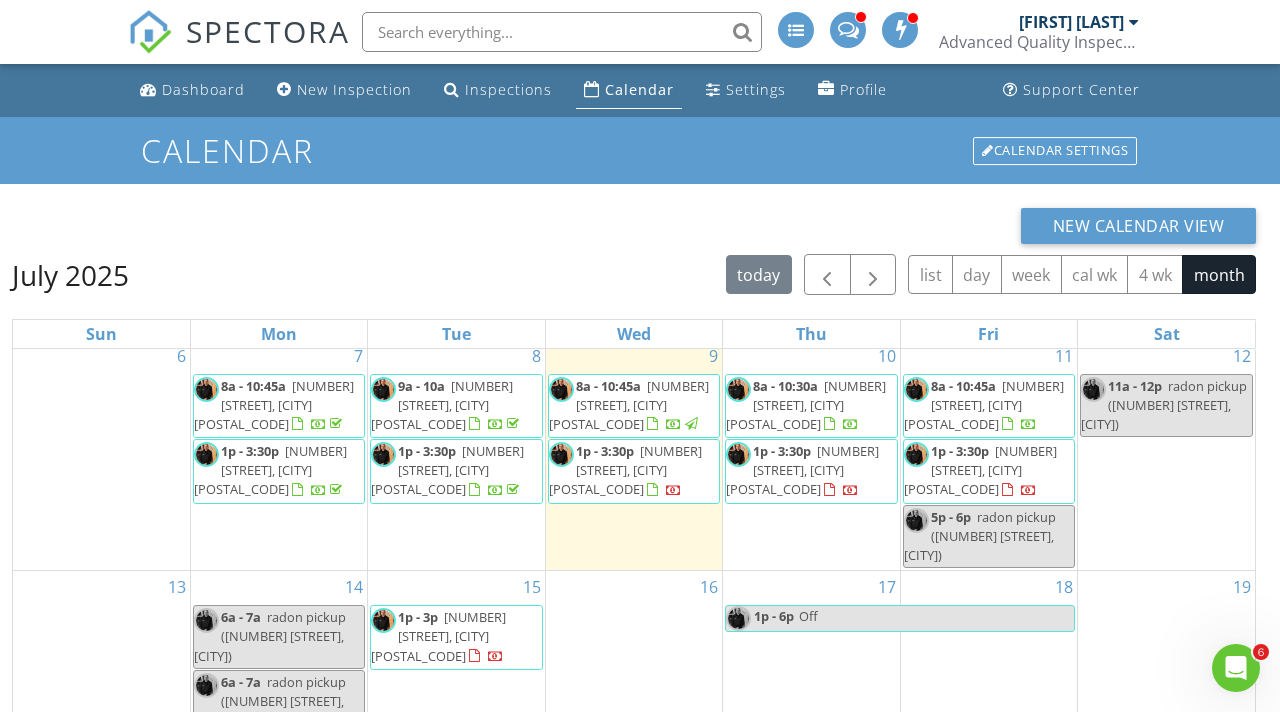 click on "[NUMBER] [STREET], [CITY] [POSTAL_CODE]" at bounding box center (984, 405) 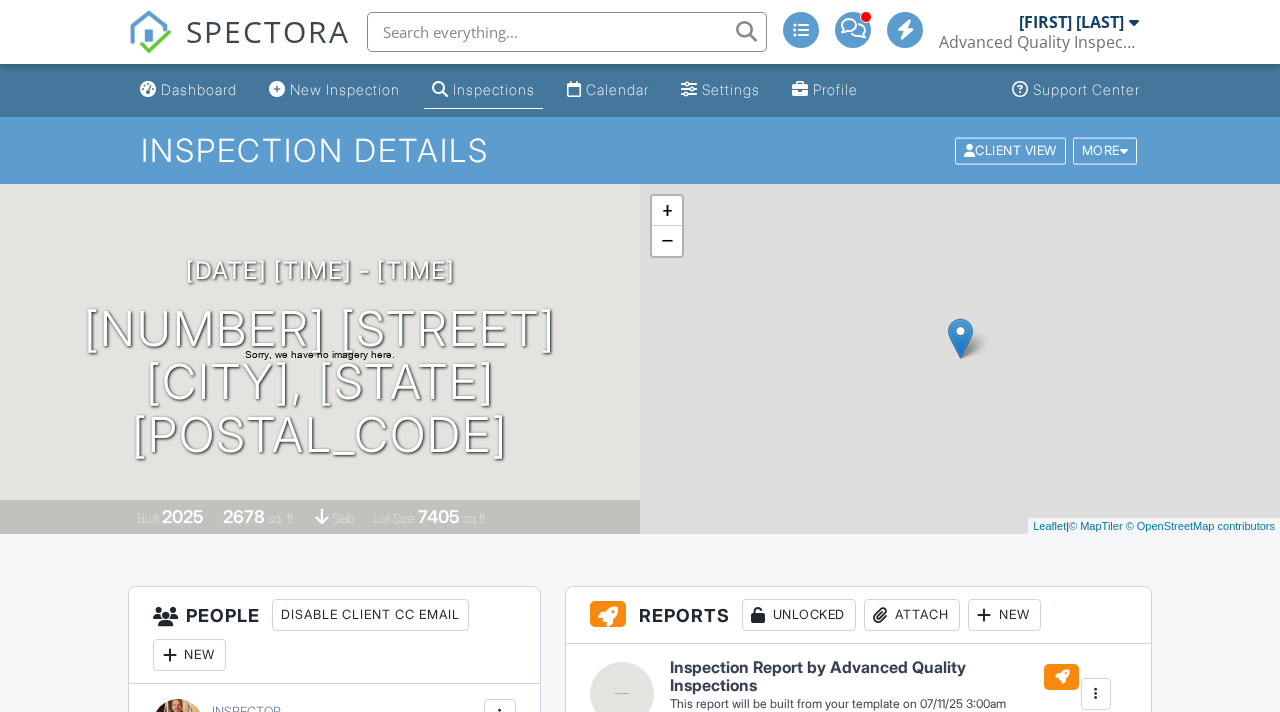 scroll, scrollTop: 0, scrollLeft: 0, axis: both 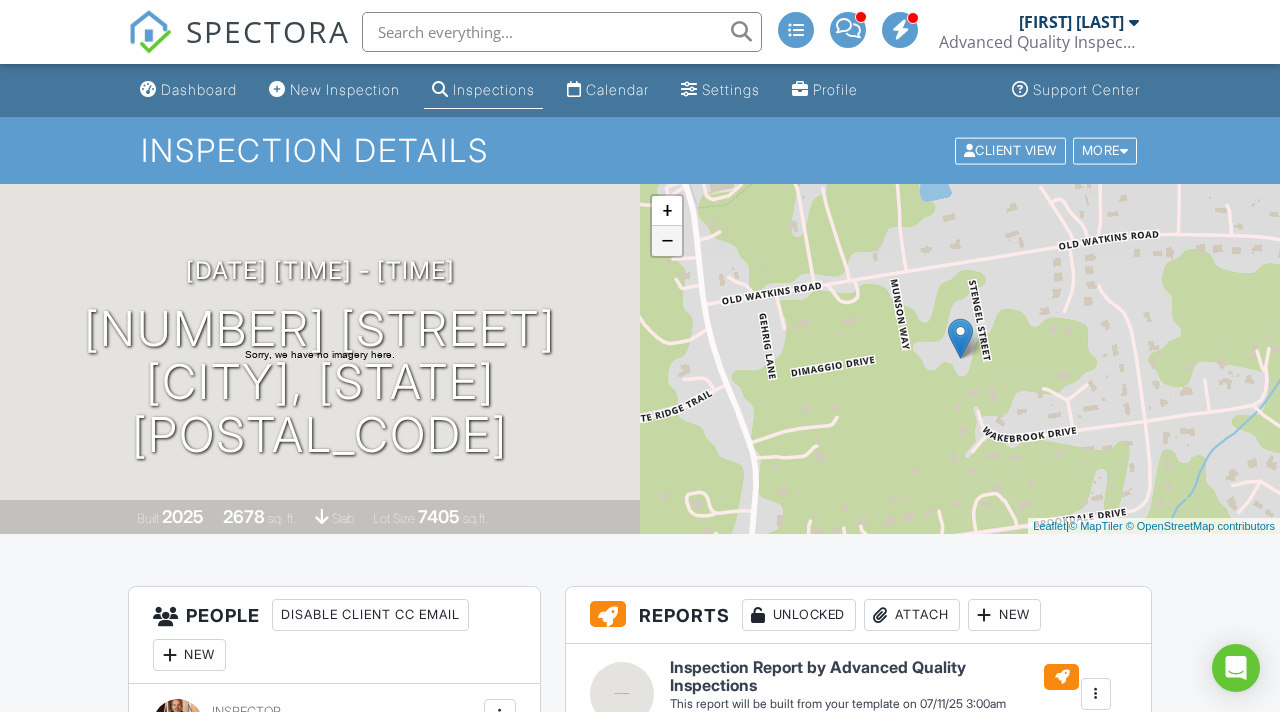 click on "−" at bounding box center (667, 241) 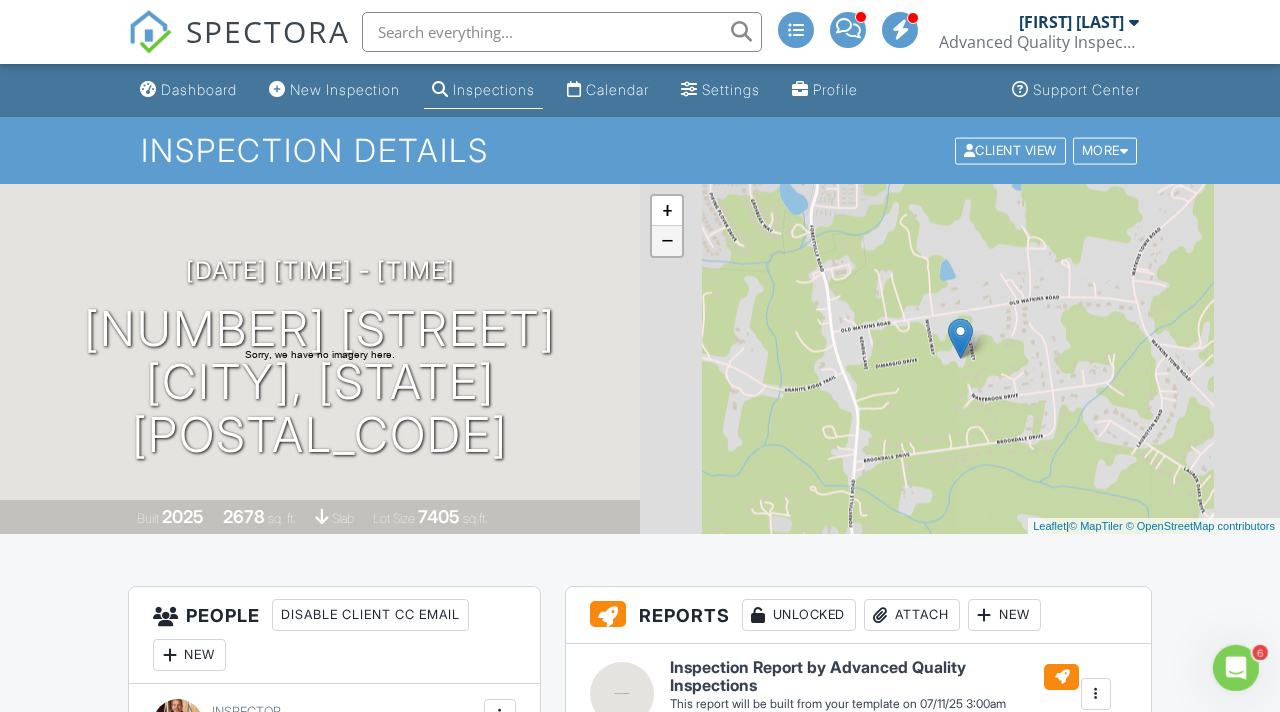 scroll, scrollTop: 0, scrollLeft: 0, axis: both 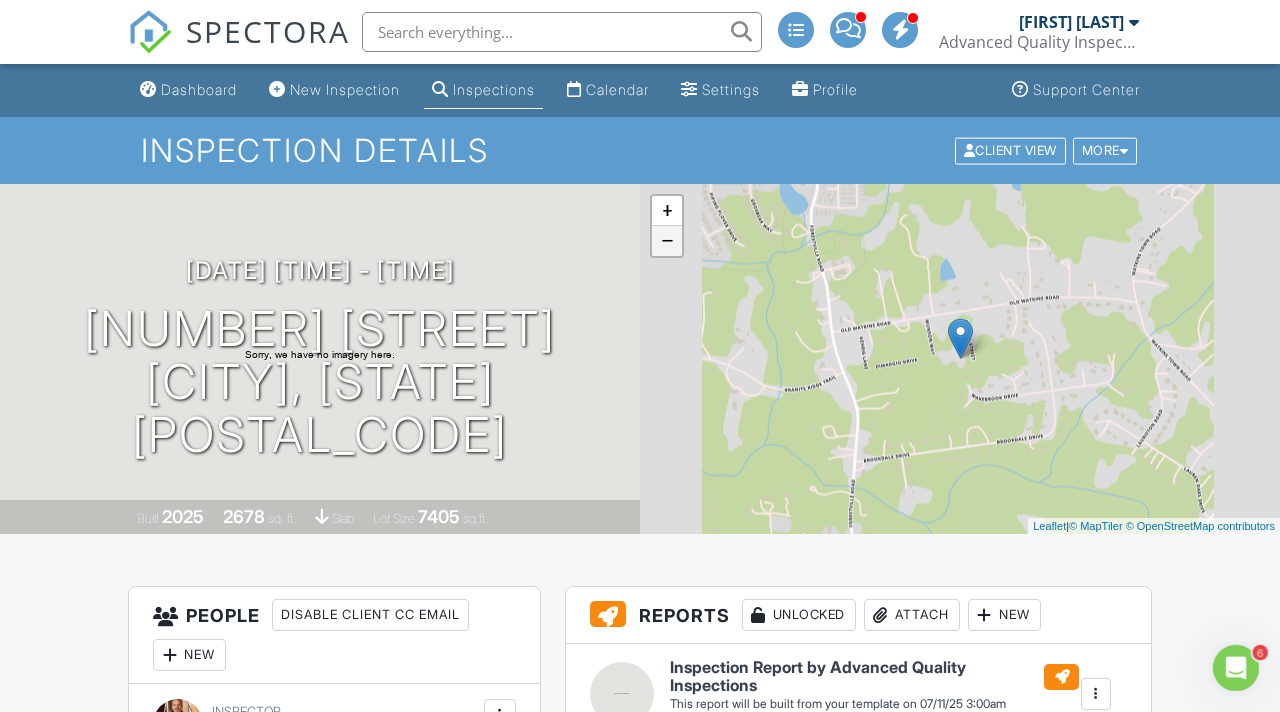 click on "−" at bounding box center [667, 241] 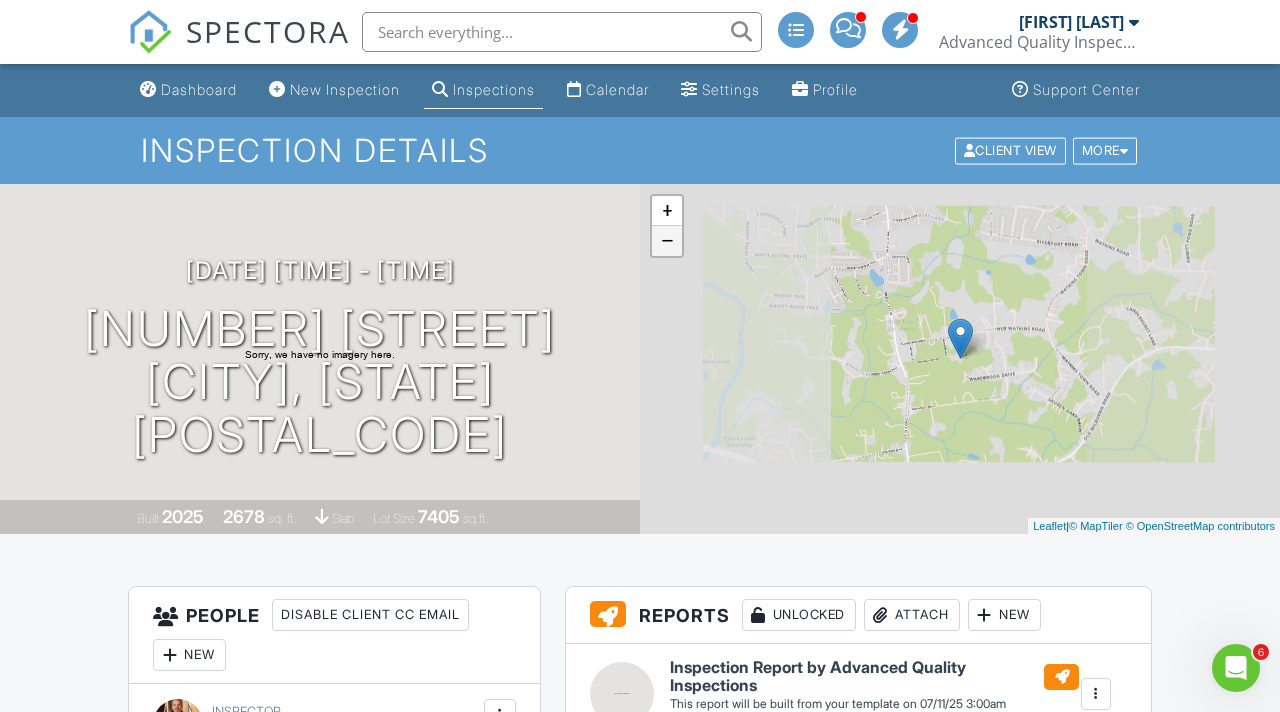 click on "−" at bounding box center (667, 241) 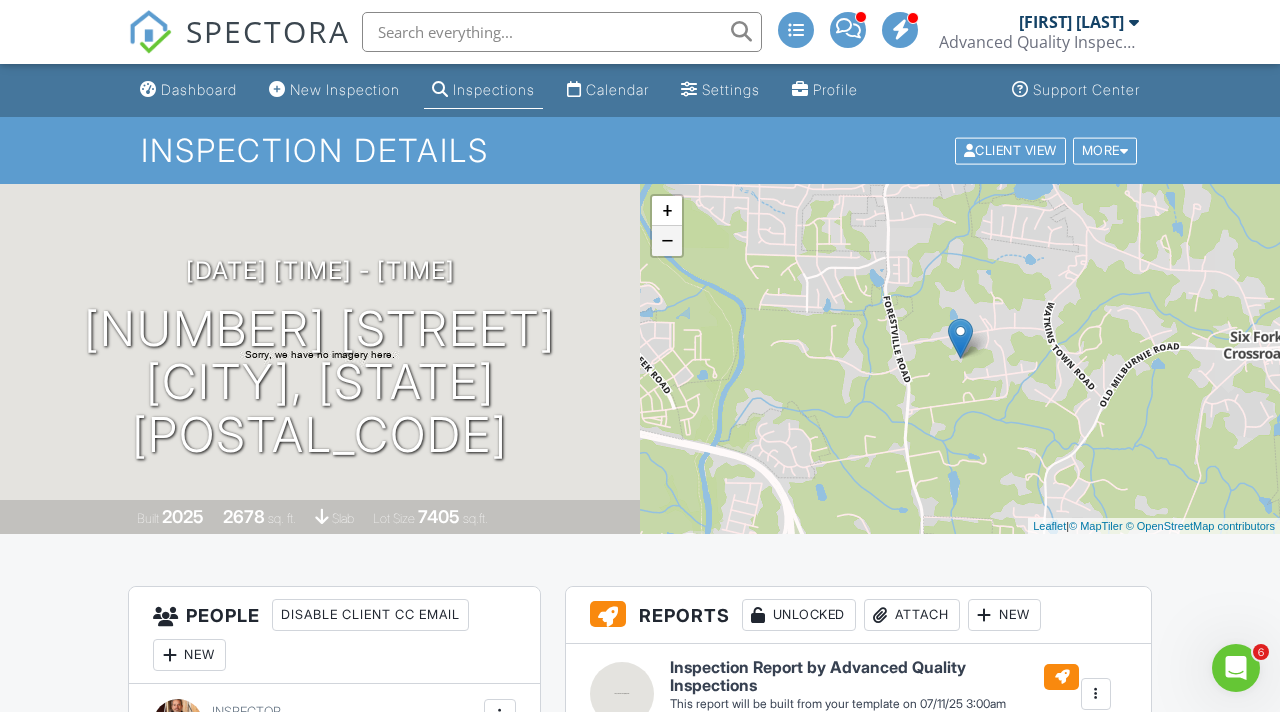 click on "−" at bounding box center (667, 241) 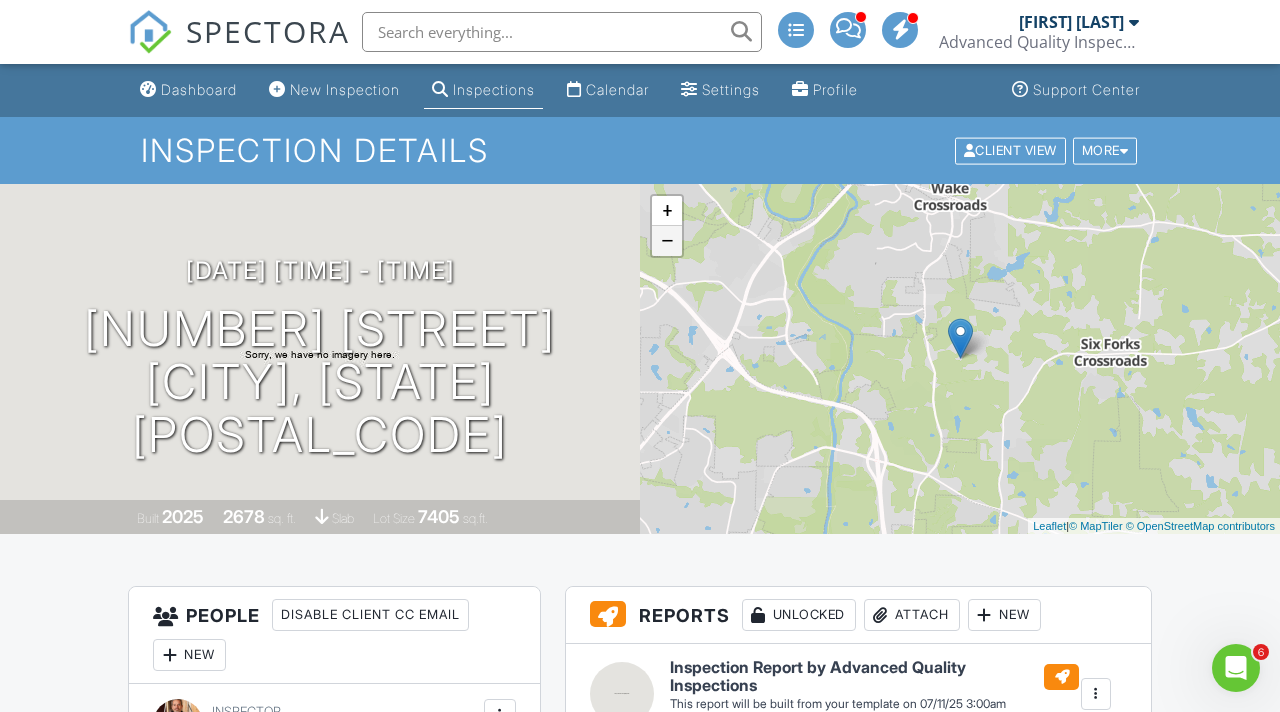 click on "−" at bounding box center (667, 241) 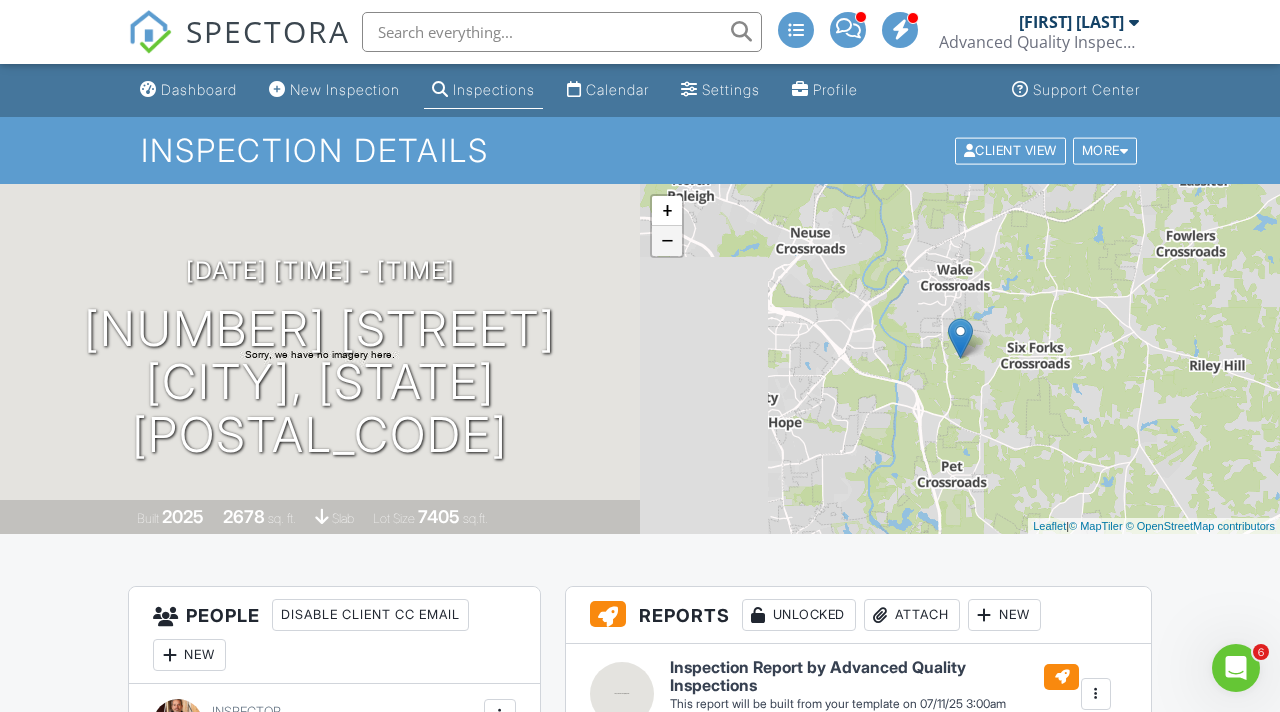 click on "−" at bounding box center [667, 241] 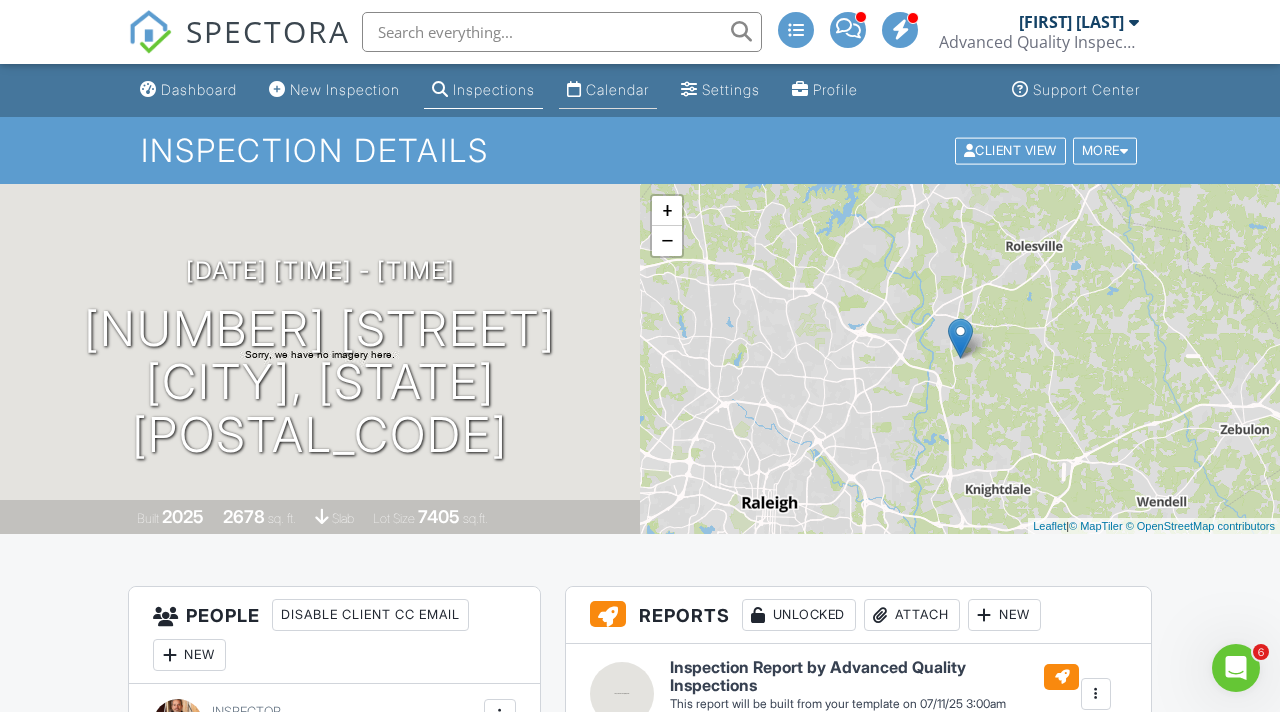 click on "Calendar" at bounding box center (608, 90) 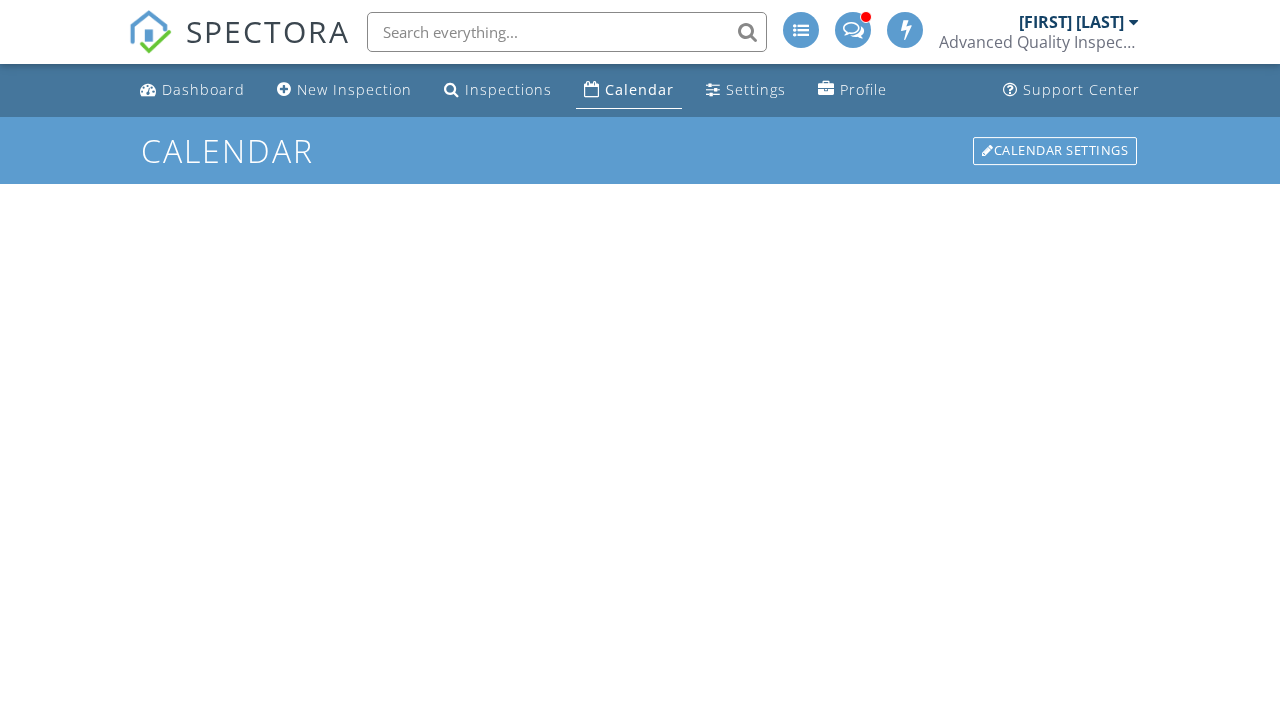 scroll, scrollTop: 0, scrollLeft: 0, axis: both 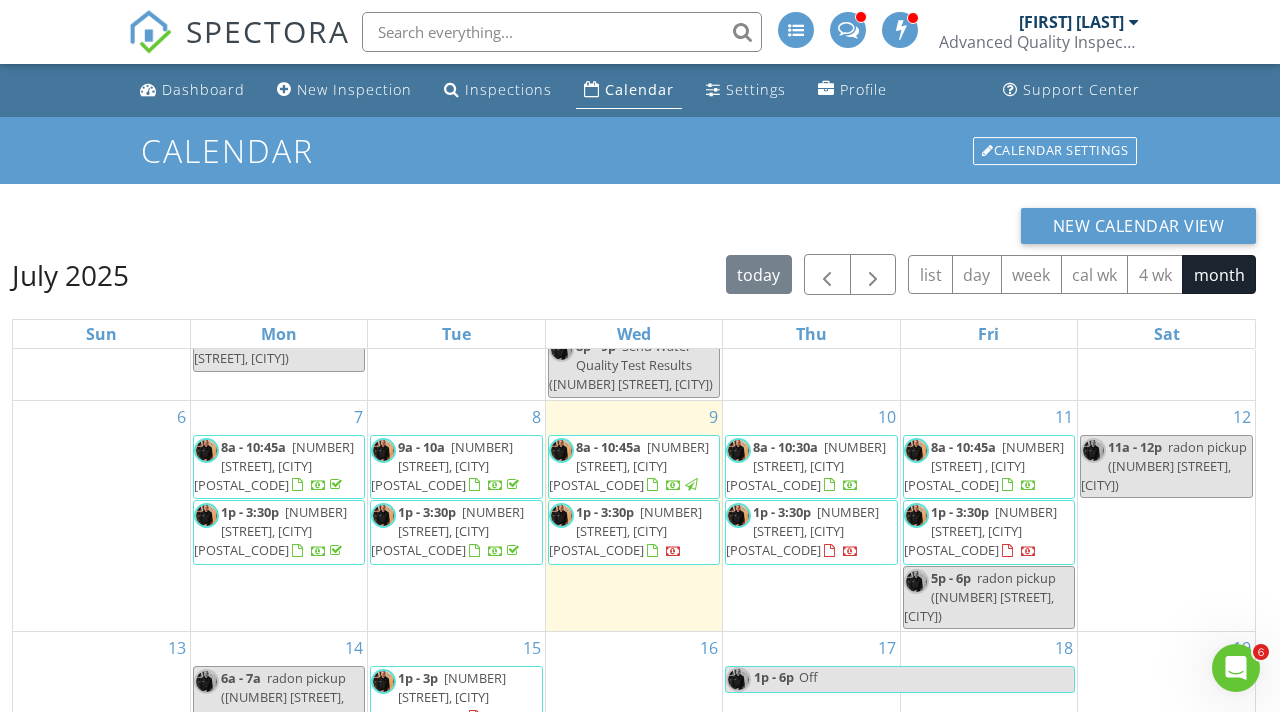 click on "[NUMBER] [STREET], [CITY] [POSTAL_CODE]" at bounding box center [980, 531] 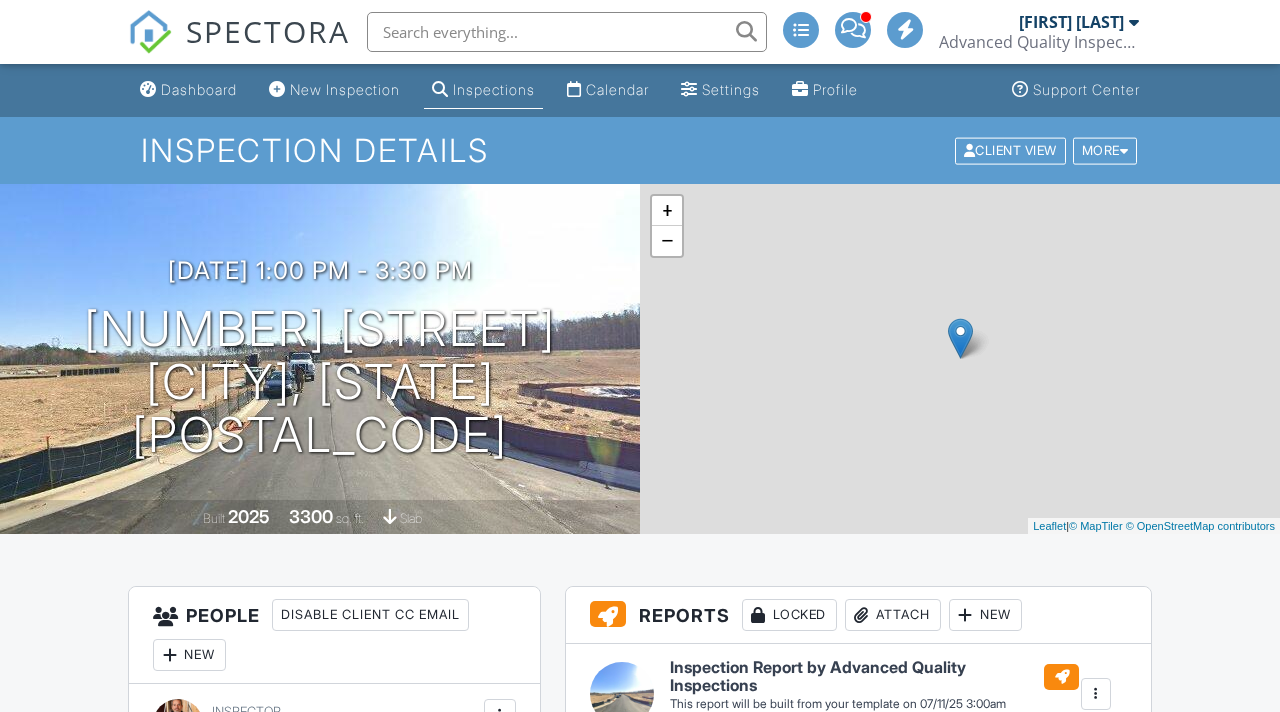 scroll, scrollTop: 0, scrollLeft: 0, axis: both 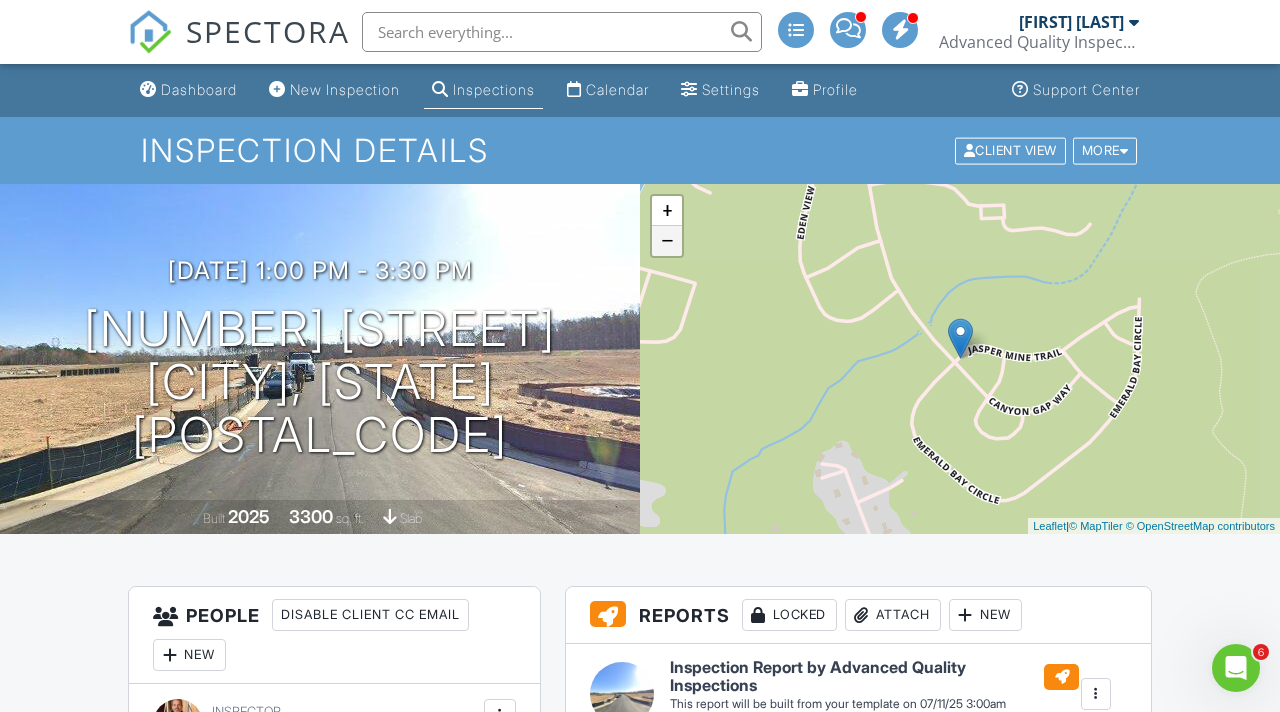 click on "−" at bounding box center [667, 241] 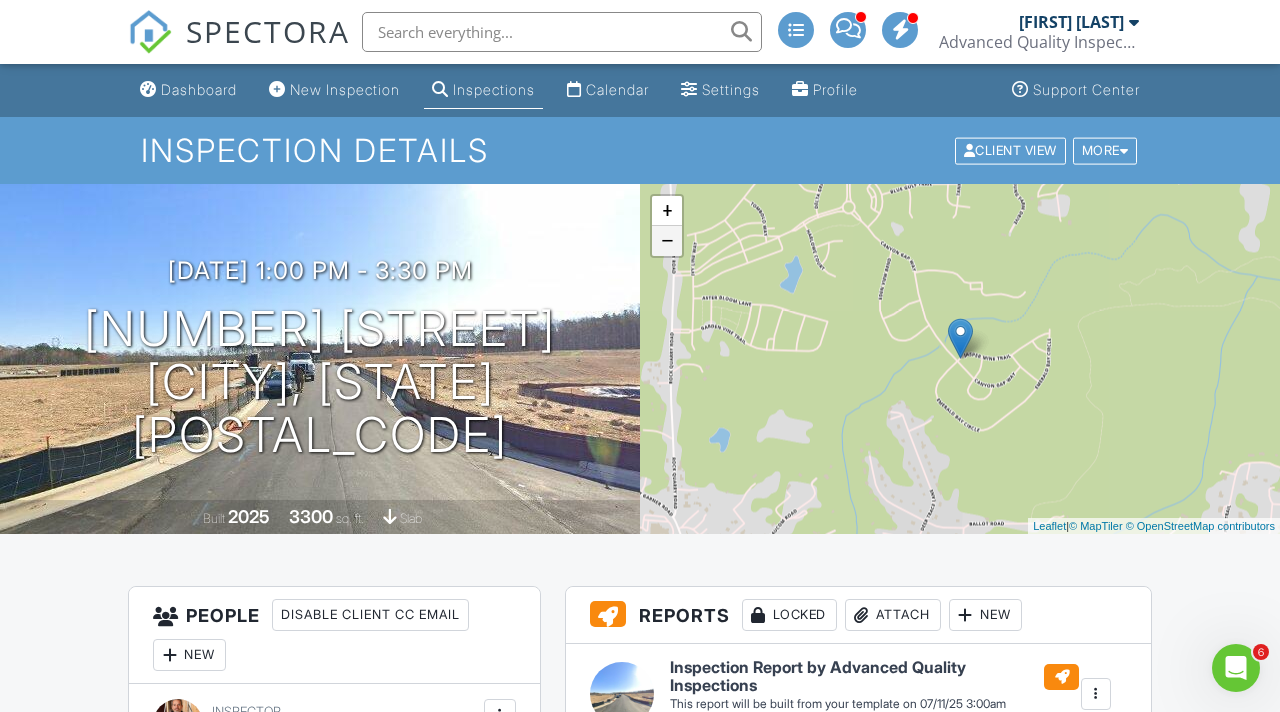 click on "−" at bounding box center (667, 241) 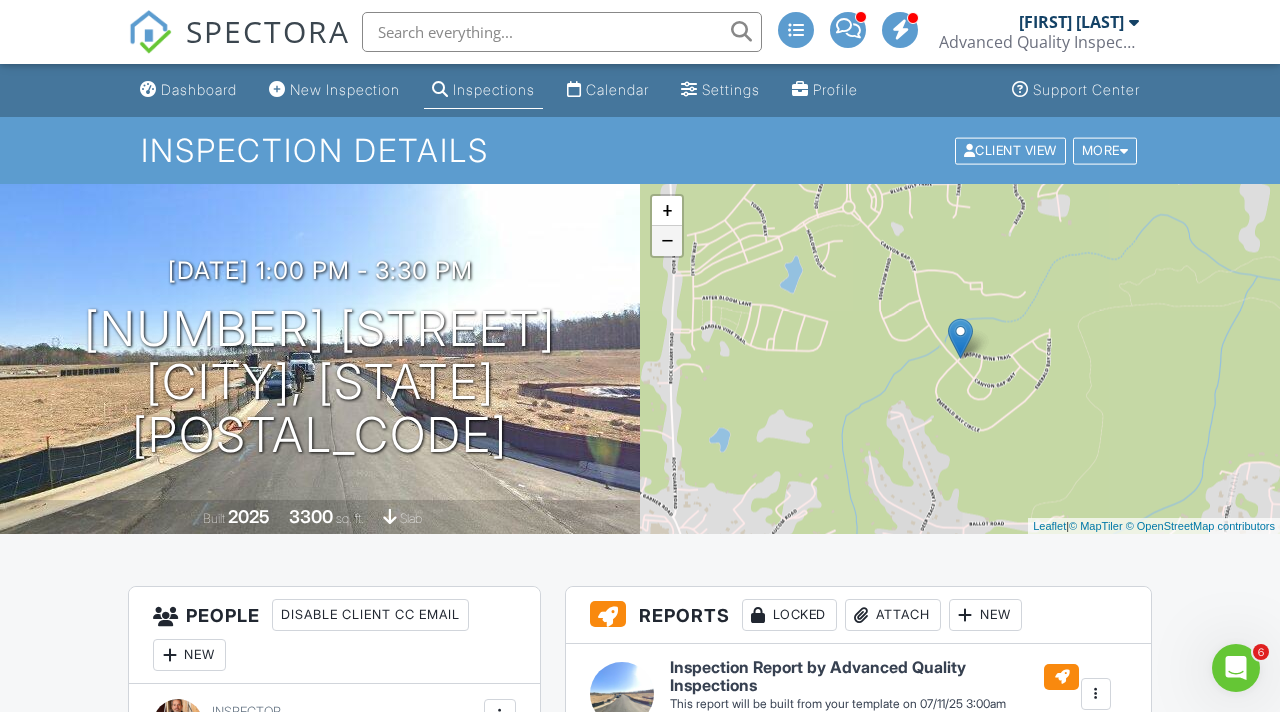 click on "−" at bounding box center [667, 241] 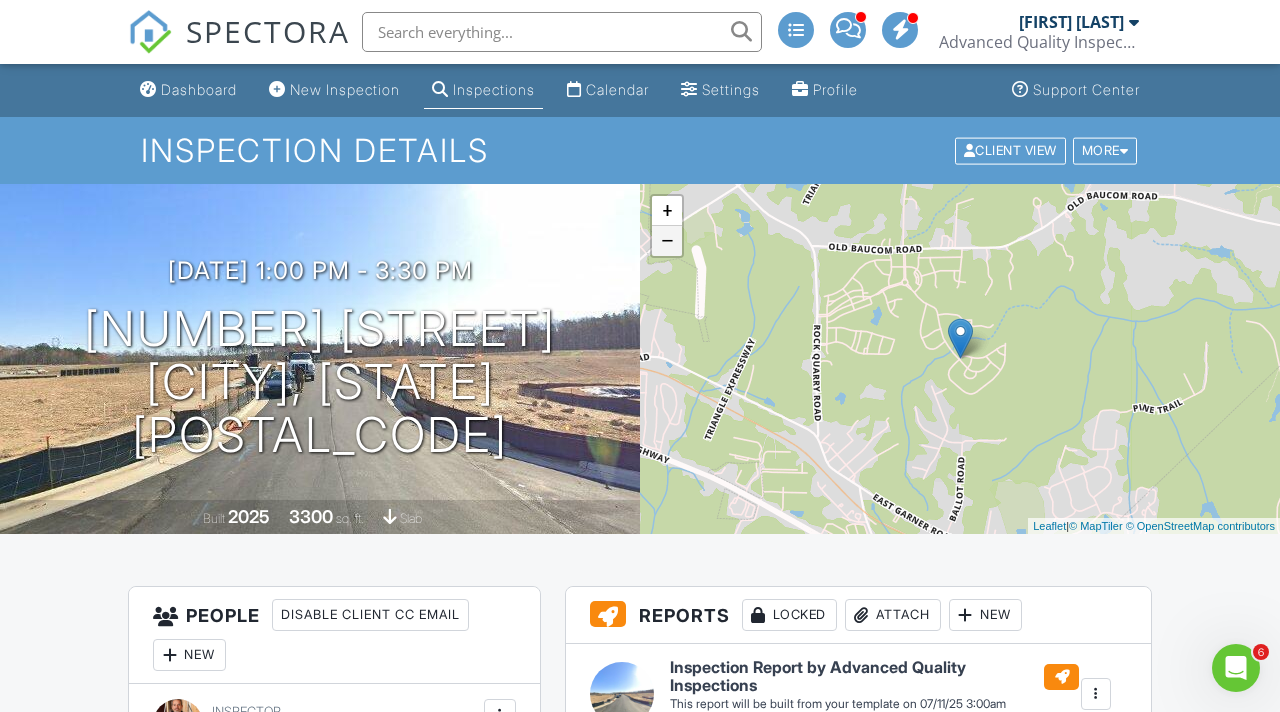 click on "−" at bounding box center (667, 241) 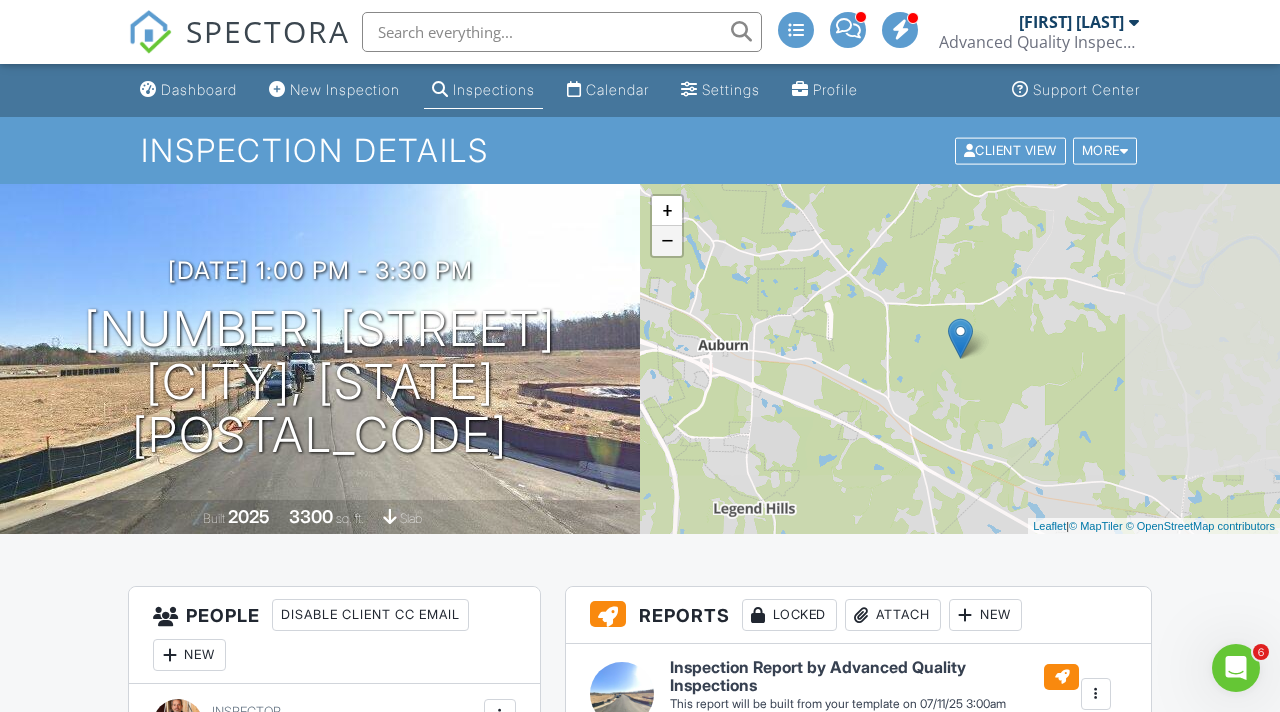 click on "−" at bounding box center (667, 241) 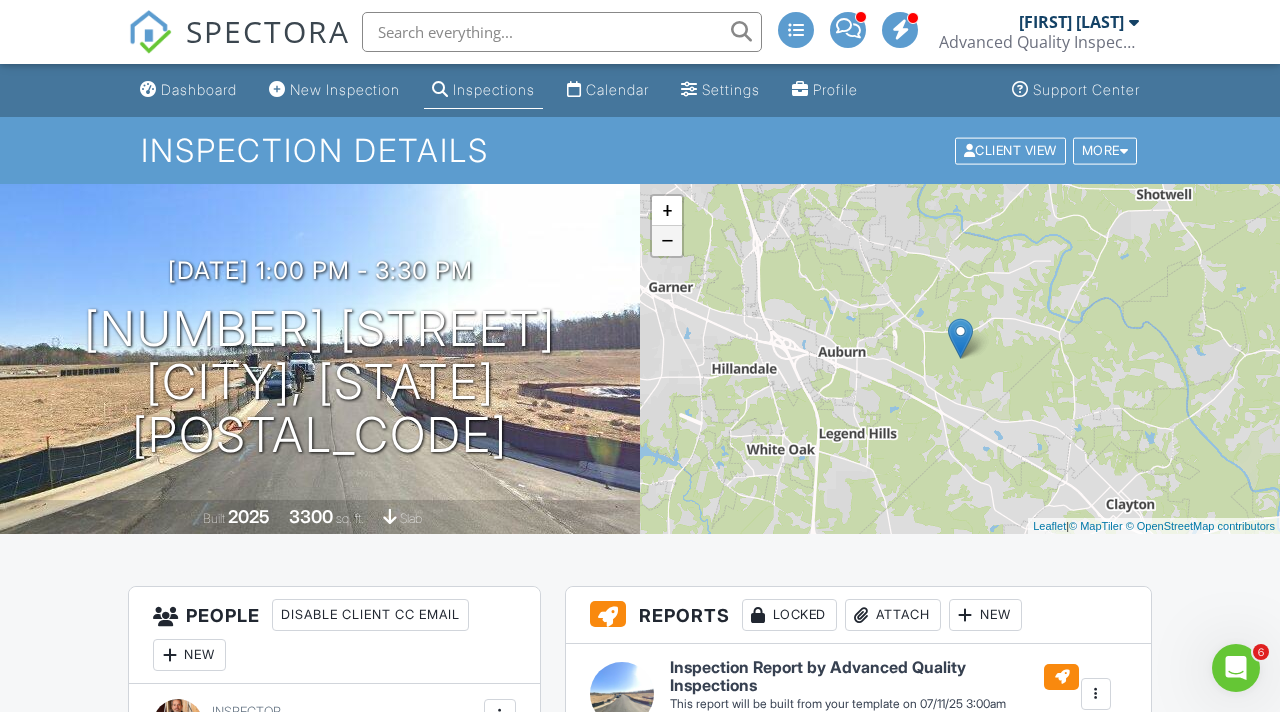 click on "−" at bounding box center (667, 241) 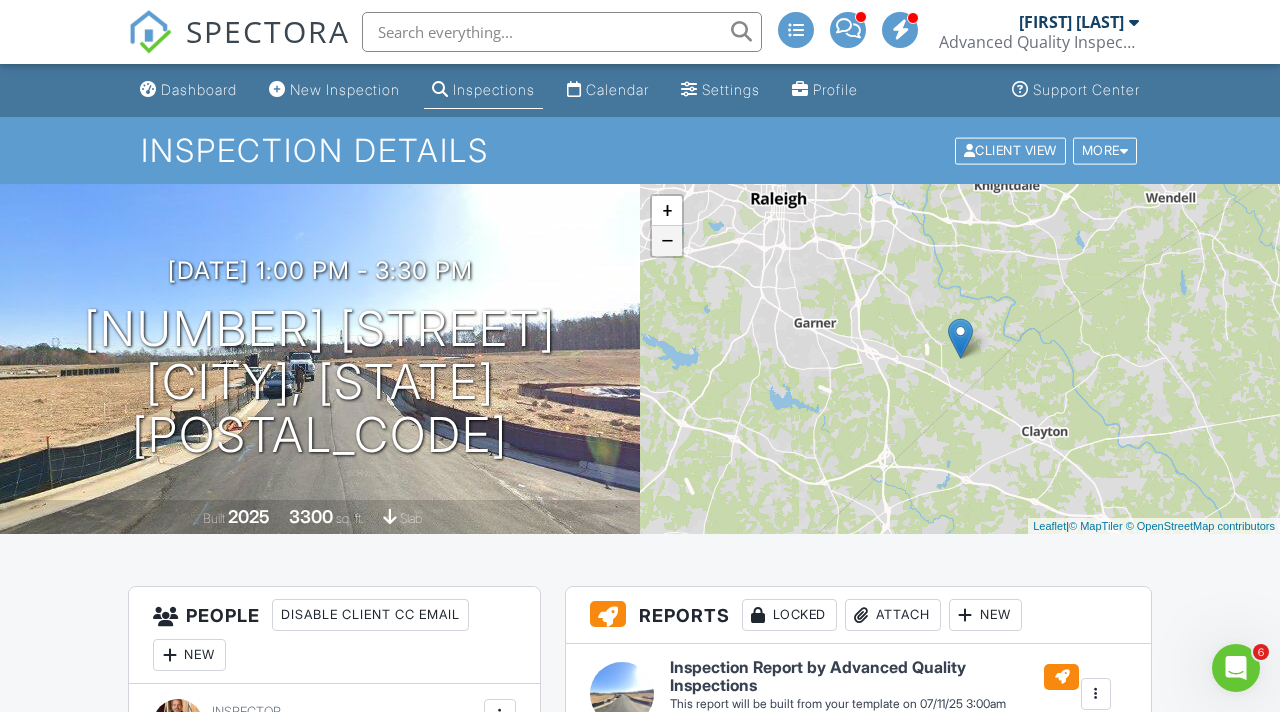 click on "−" at bounding box center (667, 241) 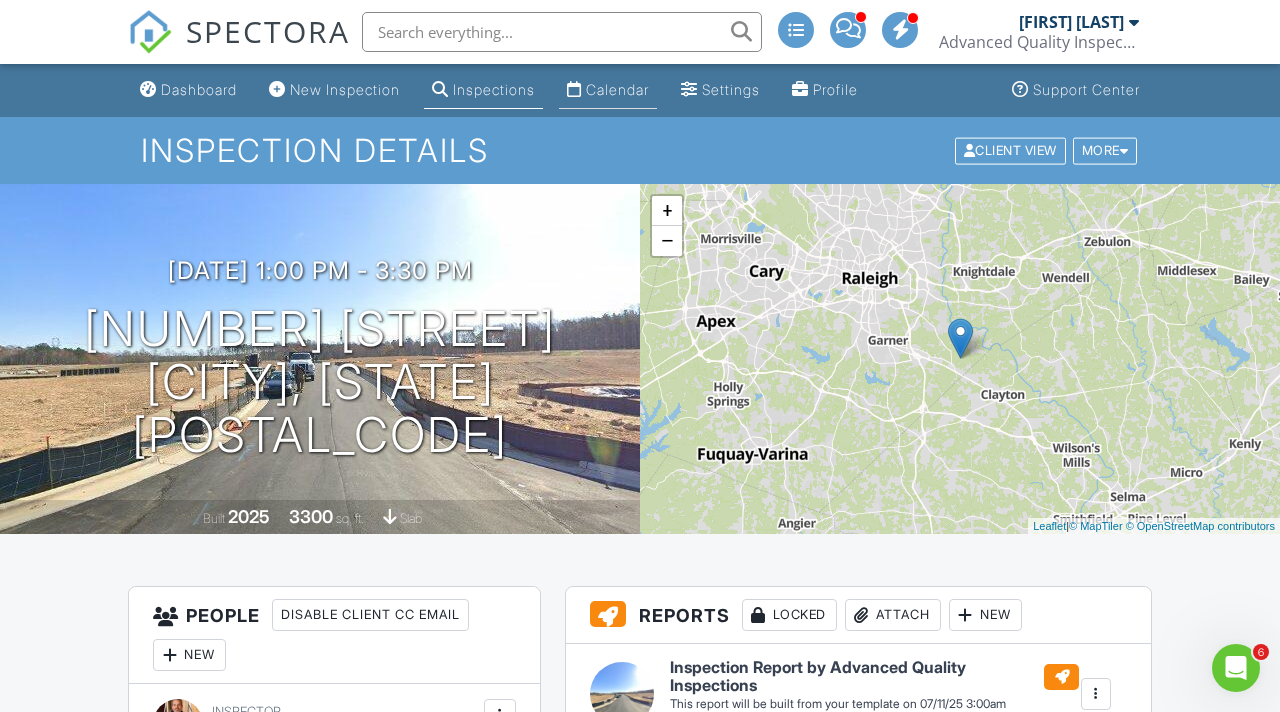 click on "Calendar" at bounding box center [617, 89] 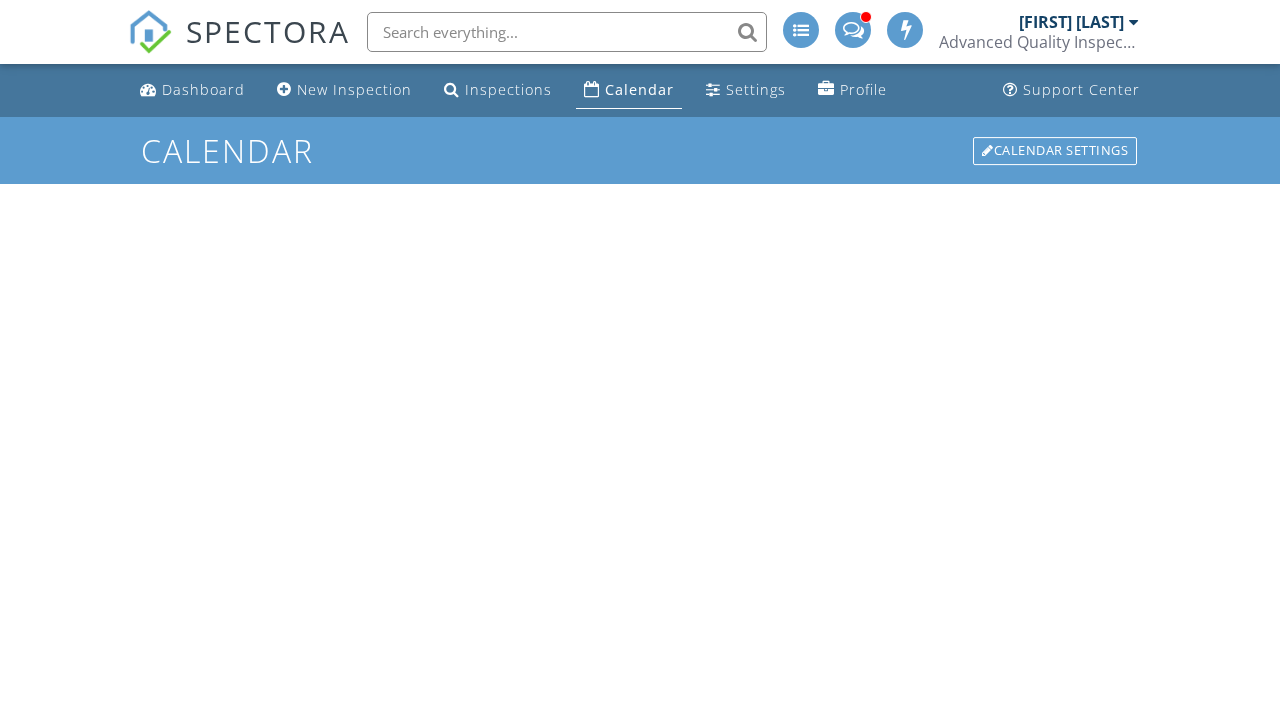scroll, scrollTop: 0, scrollLeft: 0, axis: both 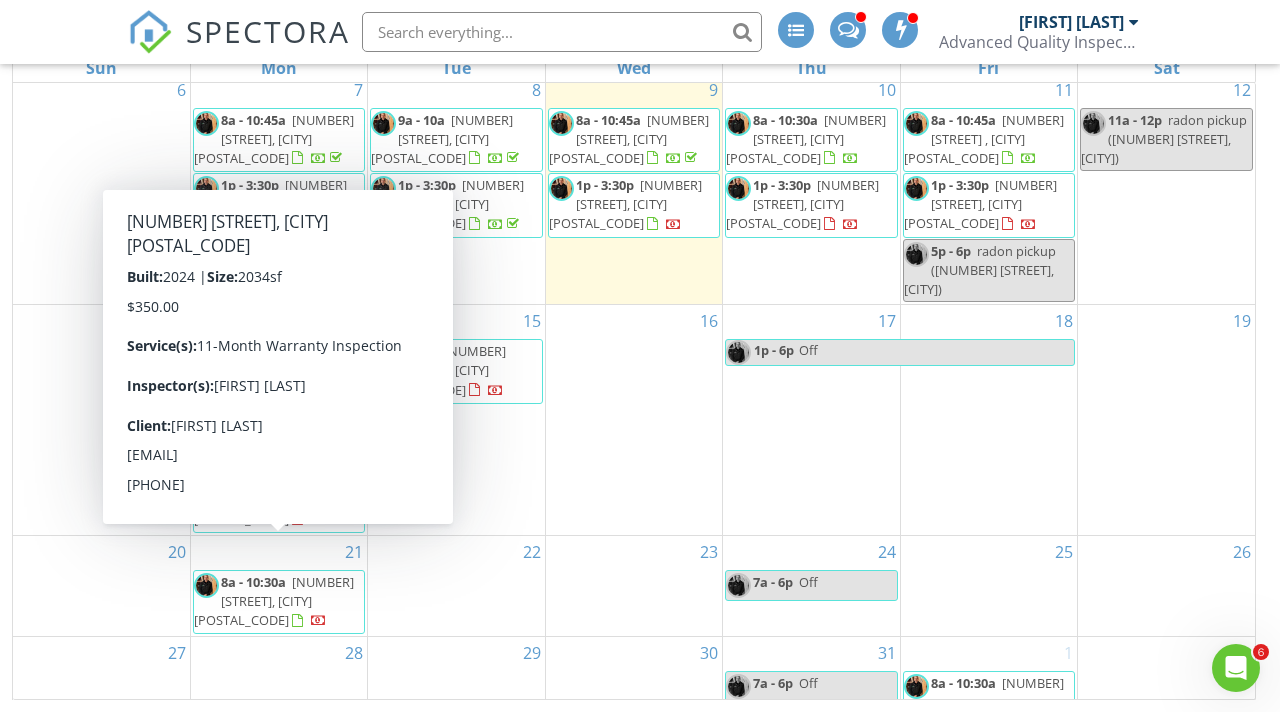 click on "[NUMBER] [STREET], [CITY] [POSTAL_CODE]" at bounding box center [274, 601] 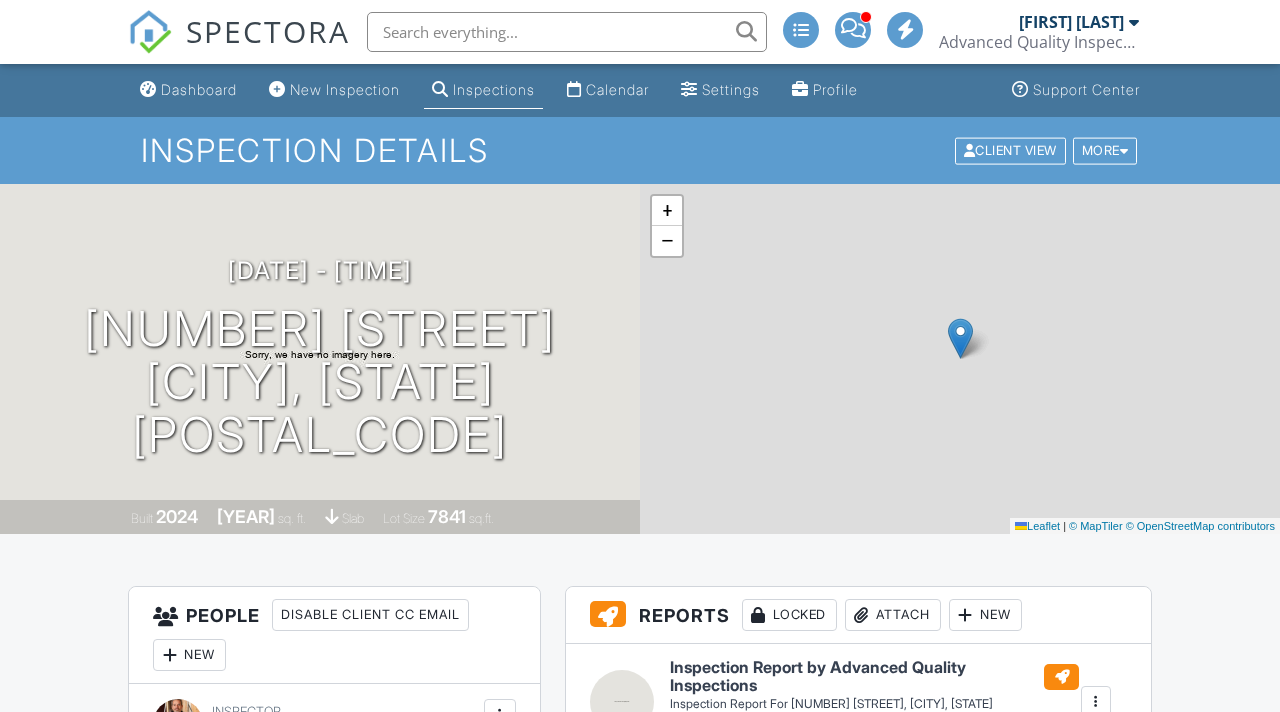 scroll, scrollTop: 99, scrollLeft: 0, axis: vertical 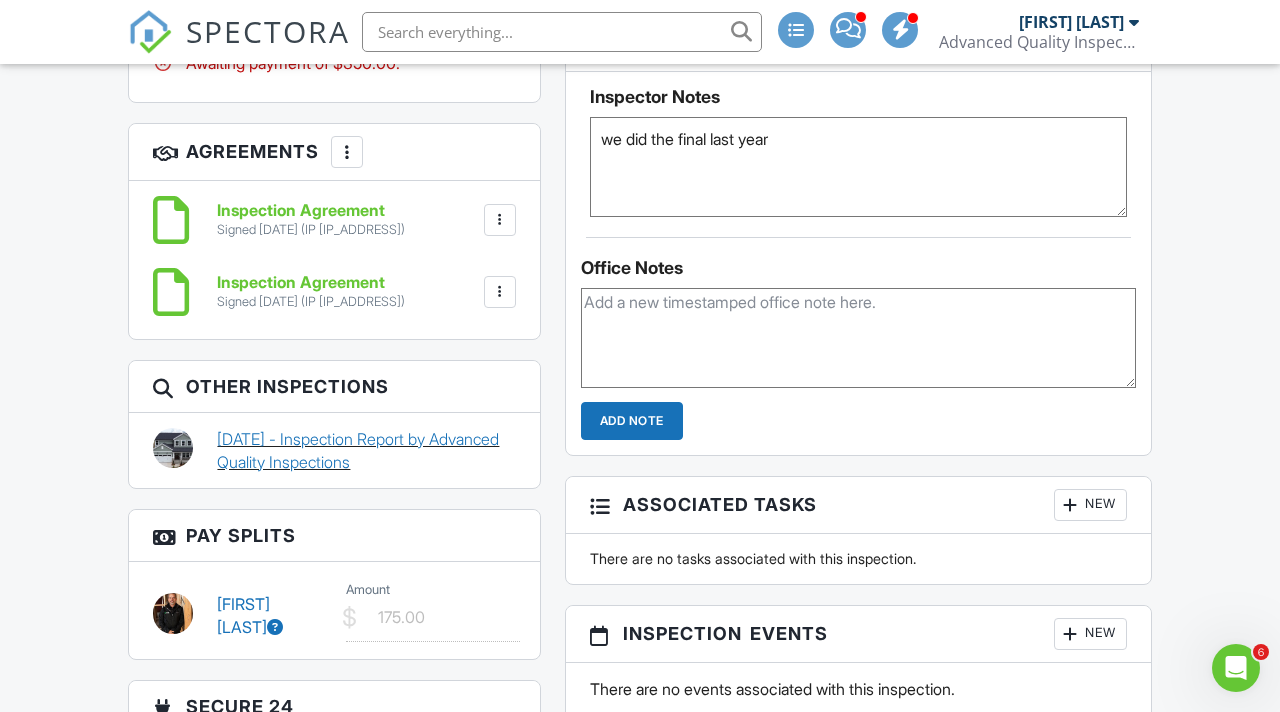 click on "[DATE] - Inspection Report by Advanced Quality Inspections" at bounding box center [366, 450] 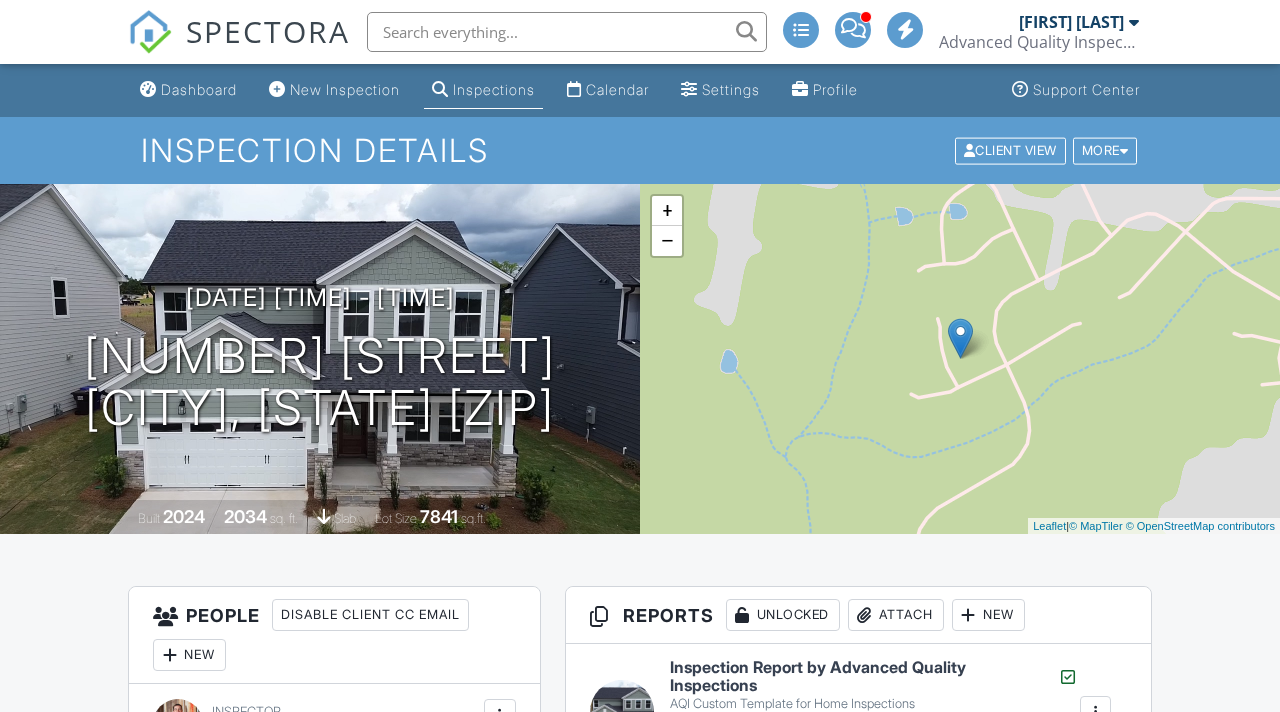 scroll, scrollTop: 184, scrollLeft: 0, axis: vertical 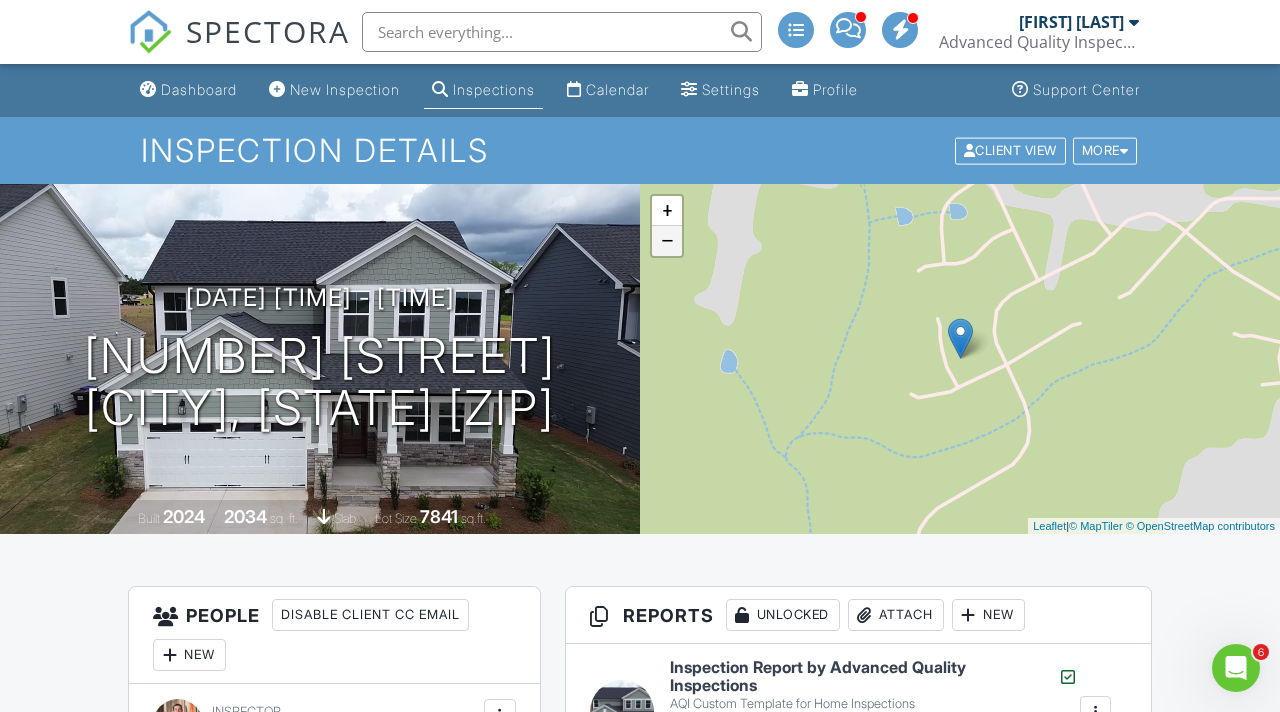 click on "−" at bounding box center [667, 241] 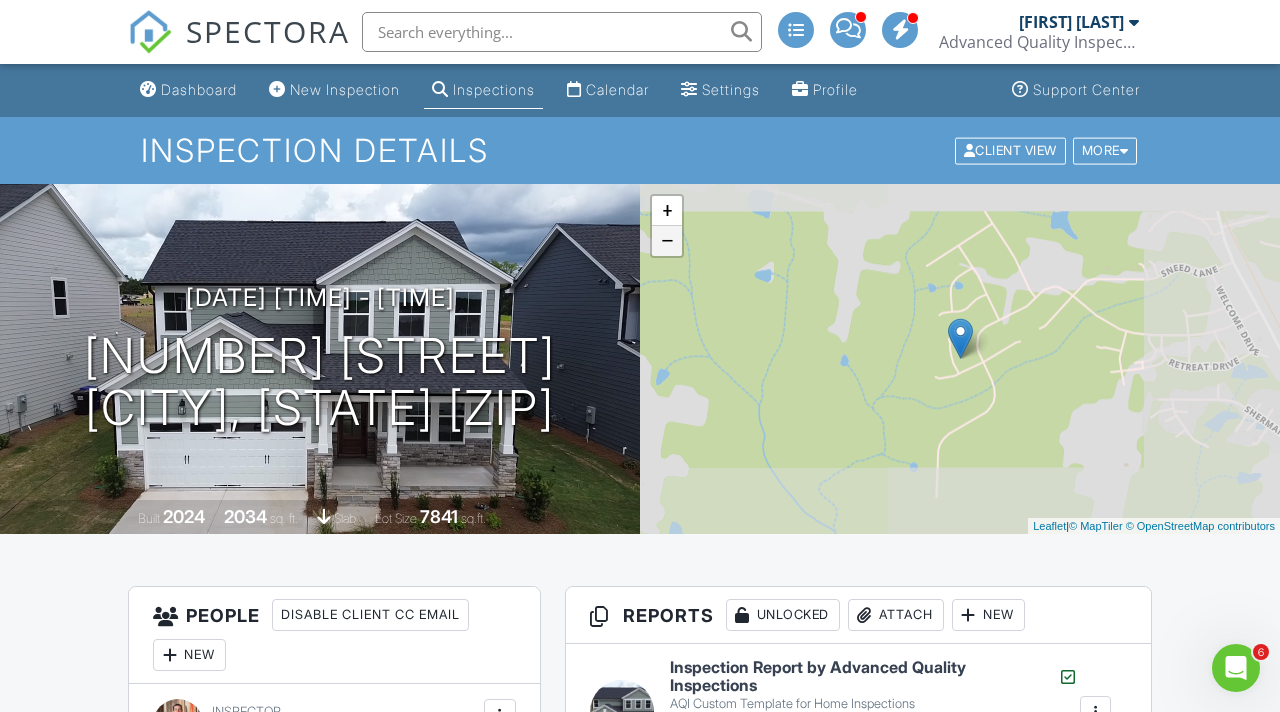 click on "−" at bounding box center [667, 241] 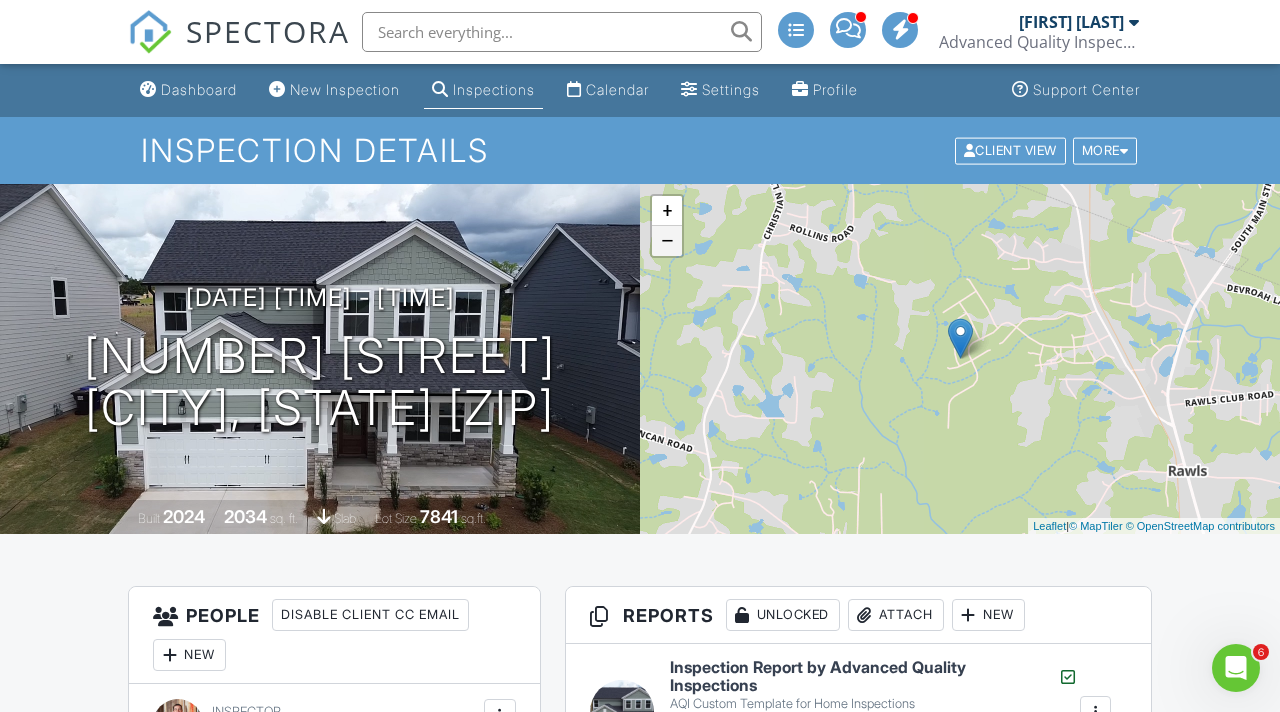 click on "−" at bounding box center (667, 241) 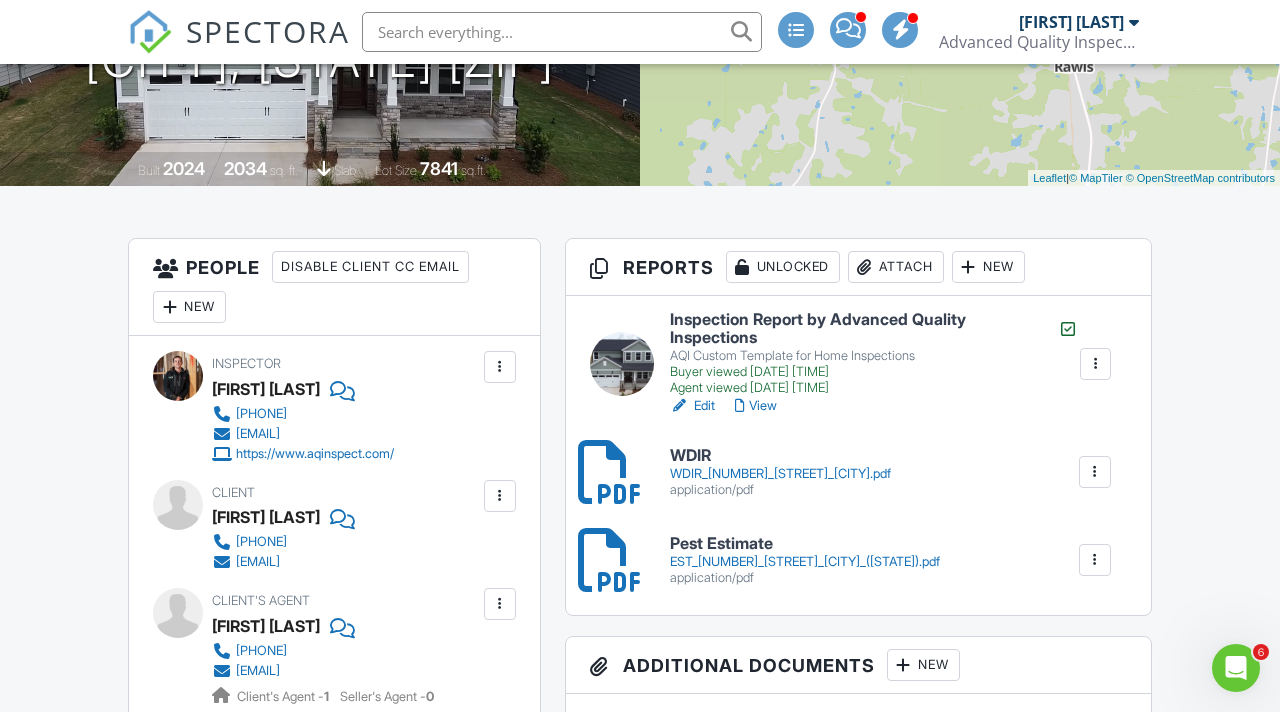 scroll, scrollTop: 353, scrollLeft: 0, axis: vertical 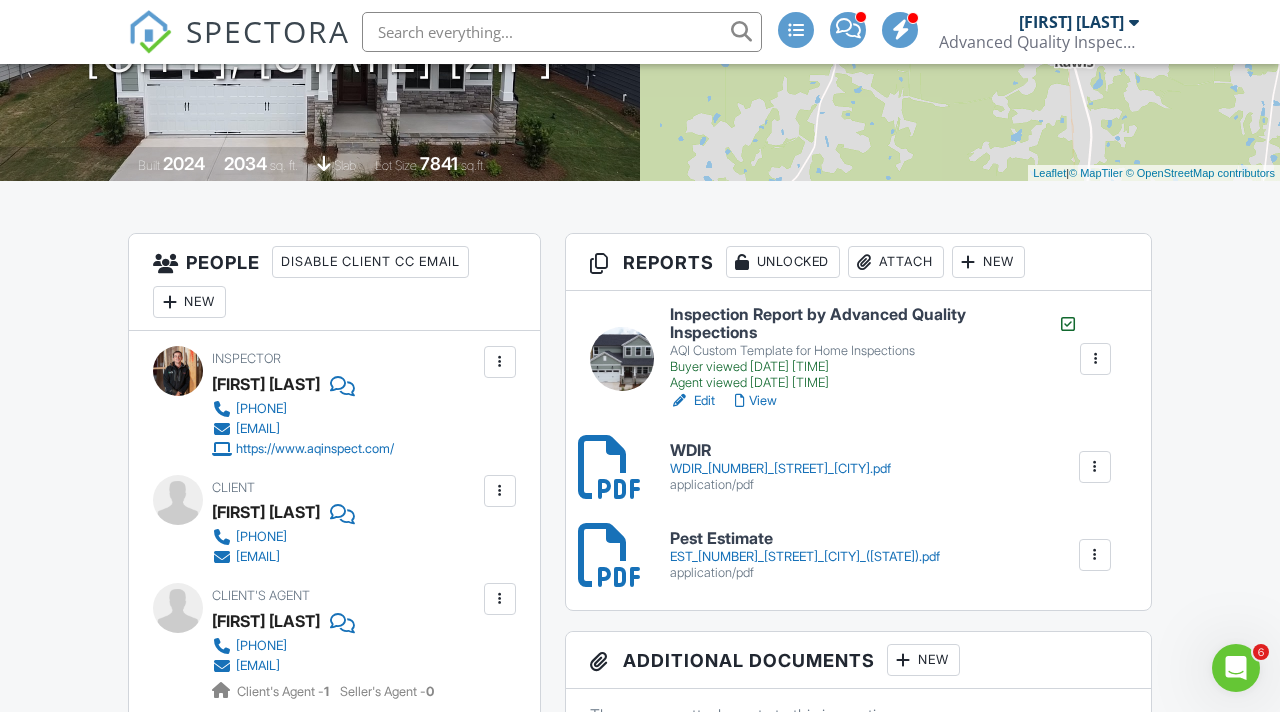 click on "View" at bounding box center [756, 401] 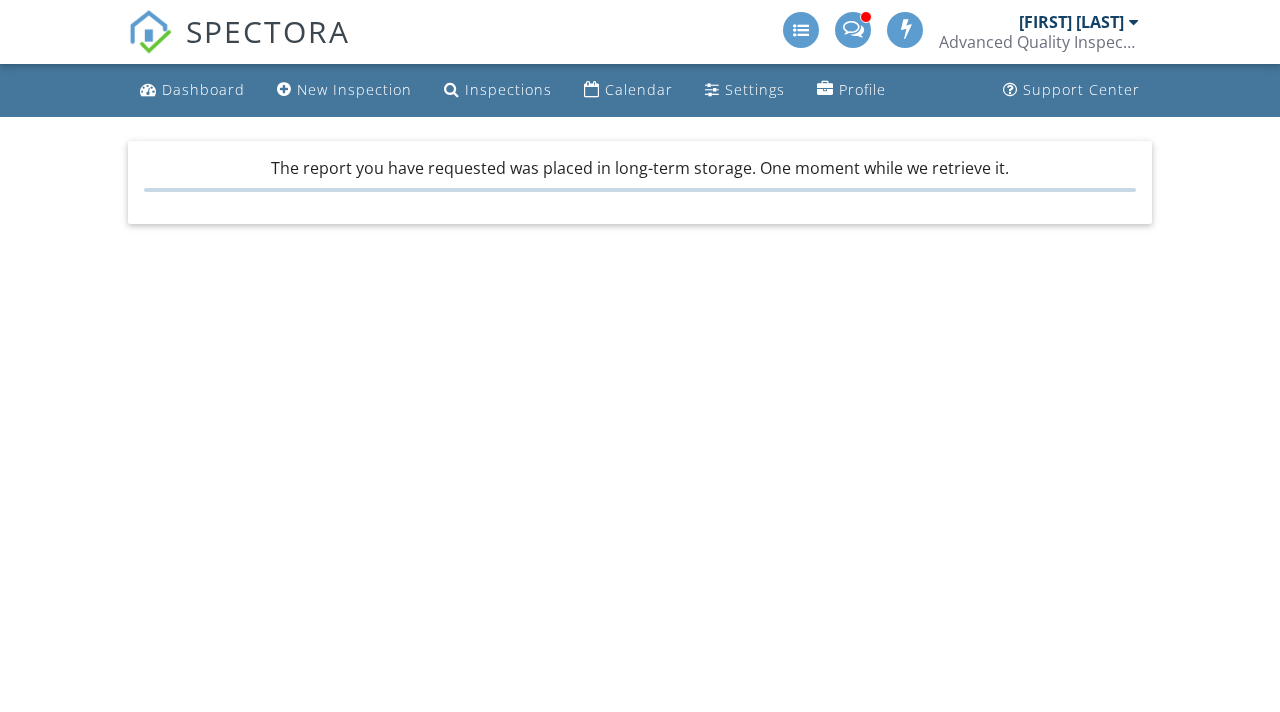 scroll, scrollTop: 0, scrollLeft: 0, axis: both 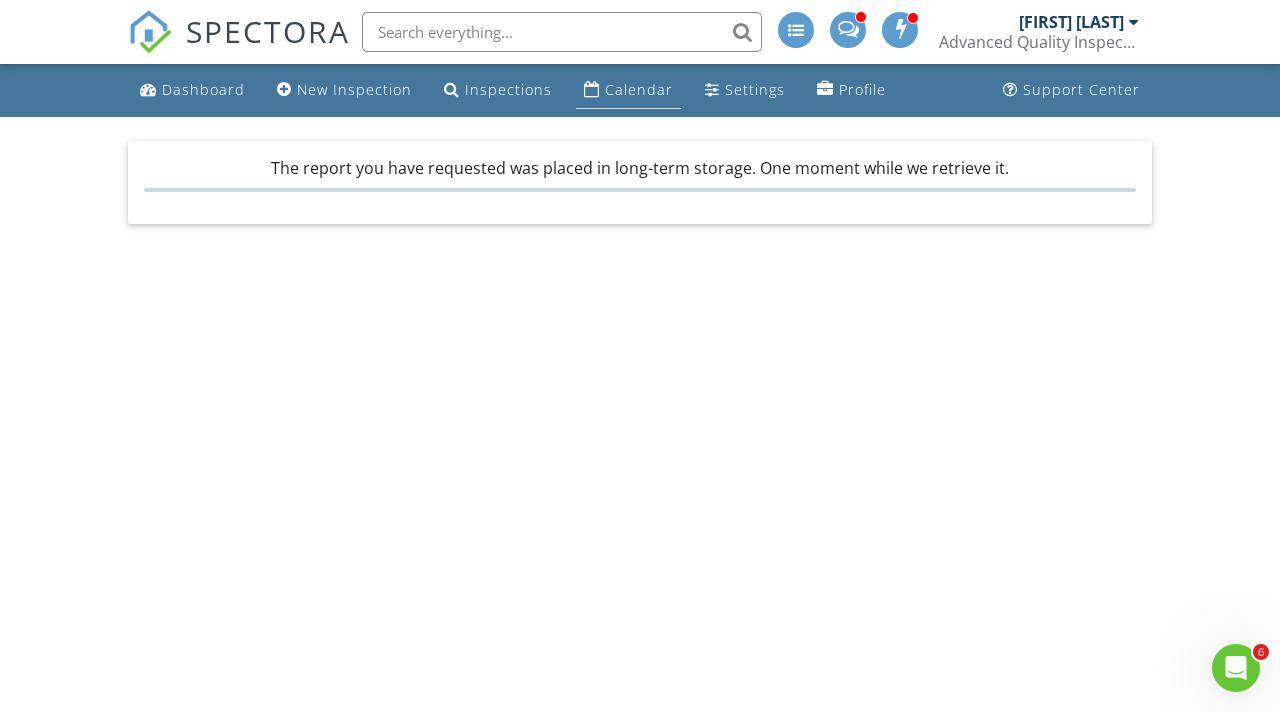 click on "Calendar" at bounding box center (639, 89) 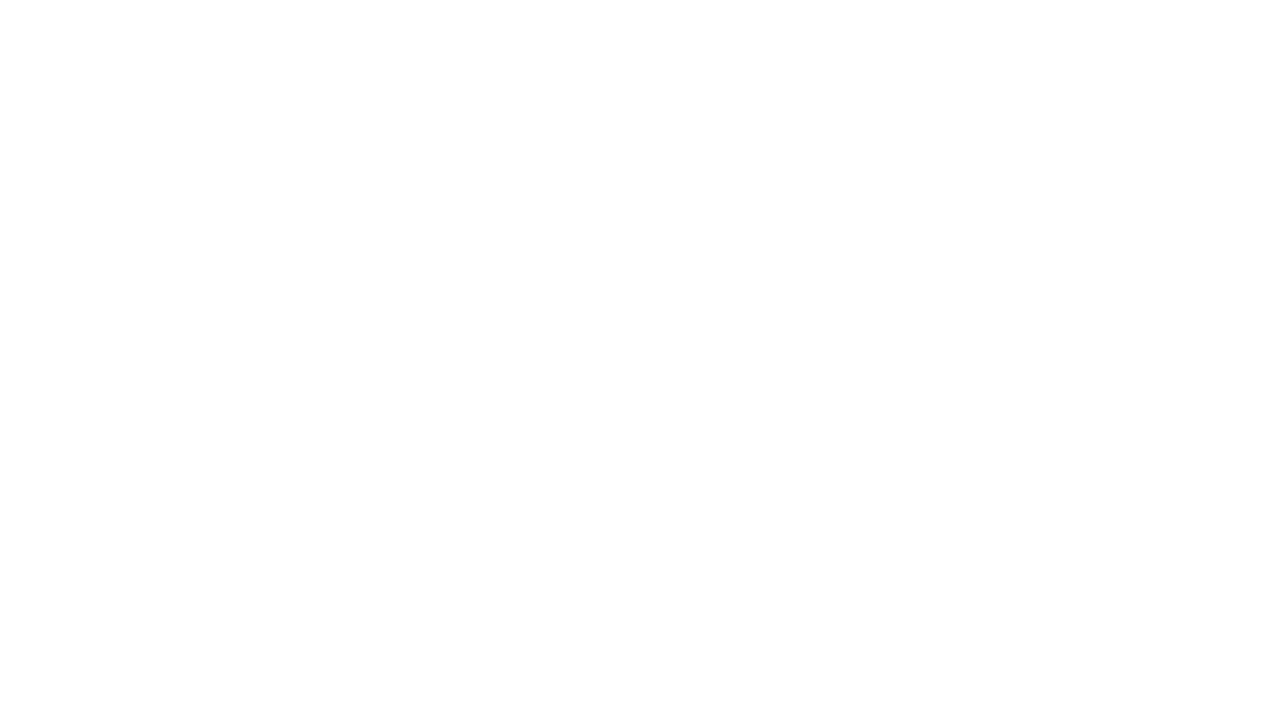 scroll, scrollTop: 0, scrollLeft: 0, axis: both 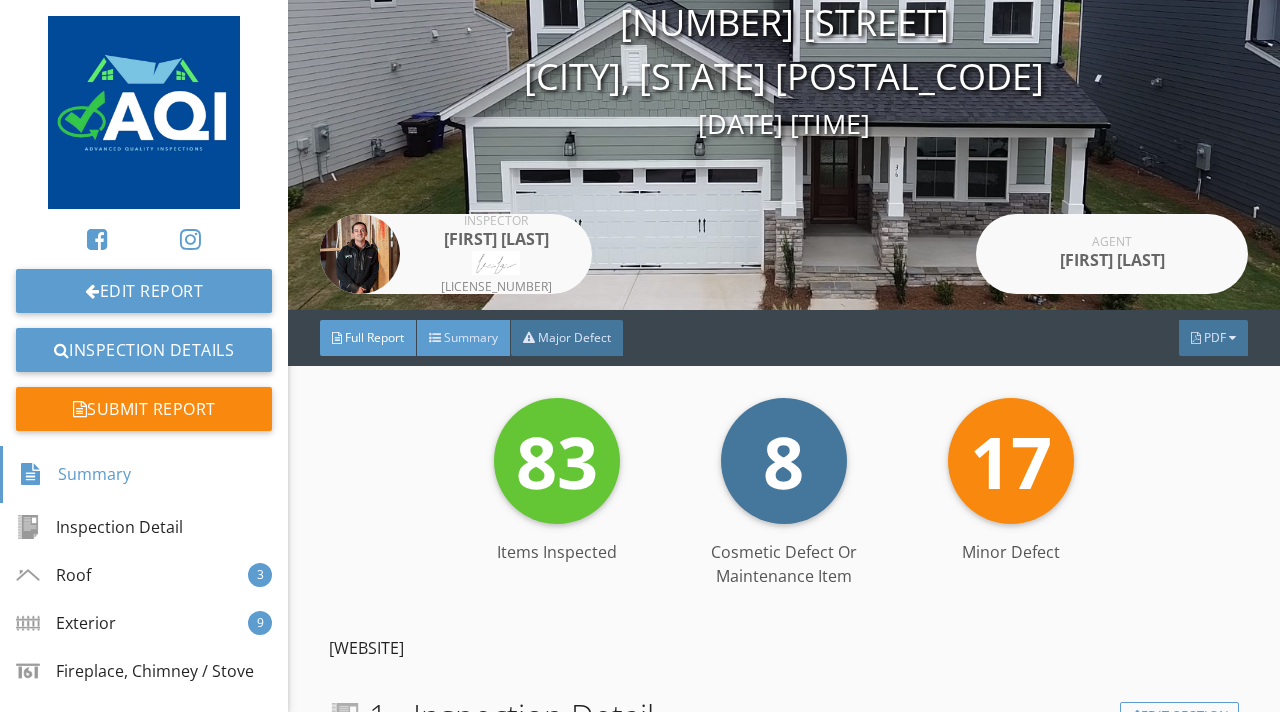 click on "Summary" at bounding box center [374, 337] 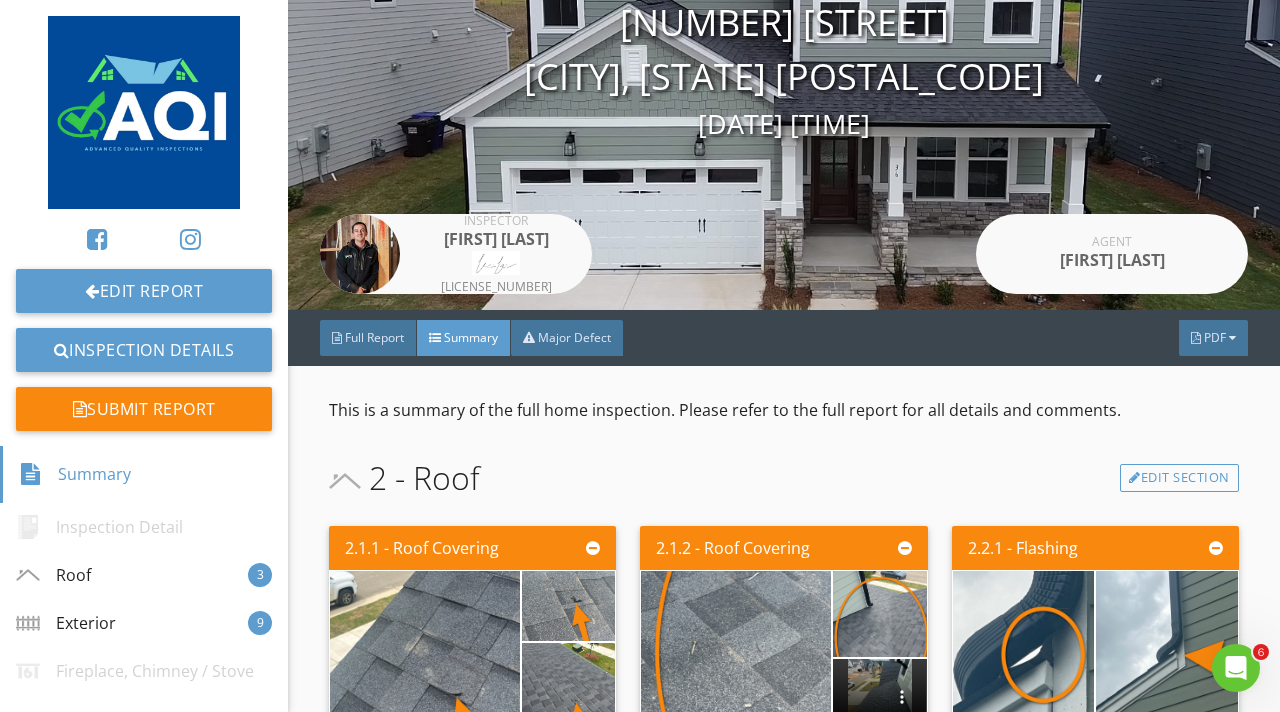 scroll, scrollTop: 0, scrollLeft: 0, axis: both 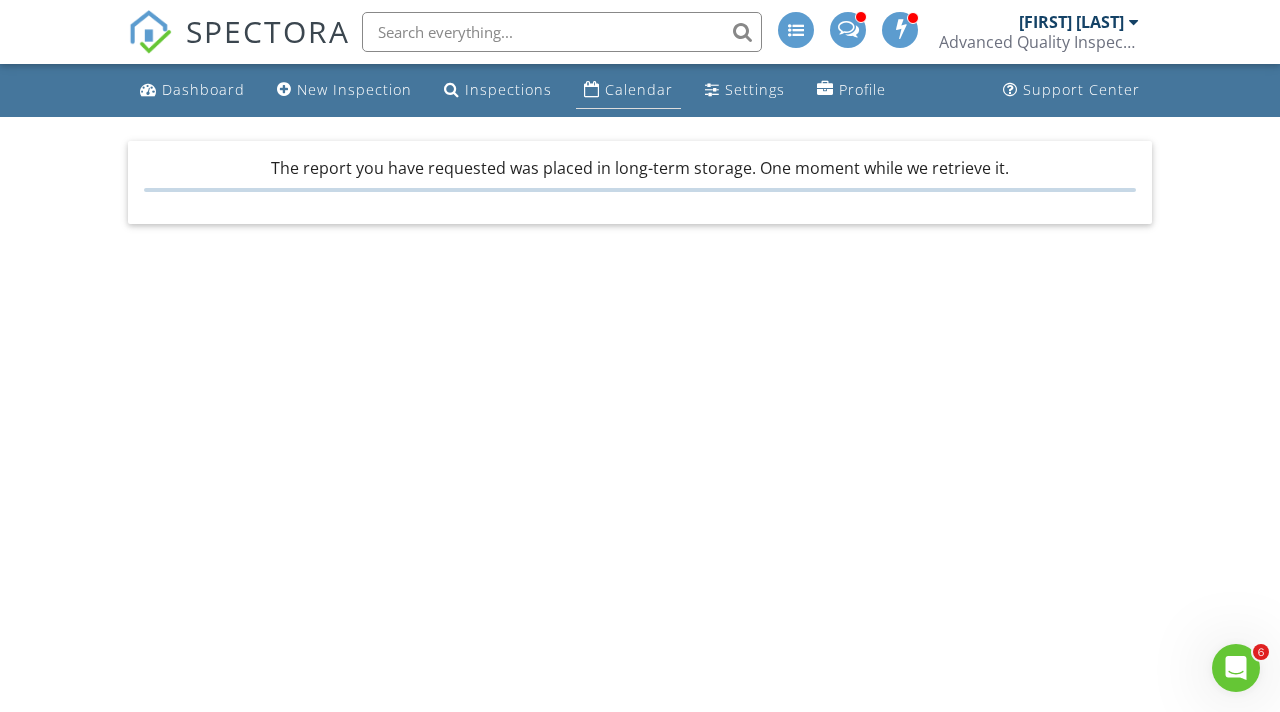 click on "Calendar" at bounding box center [639, 89] 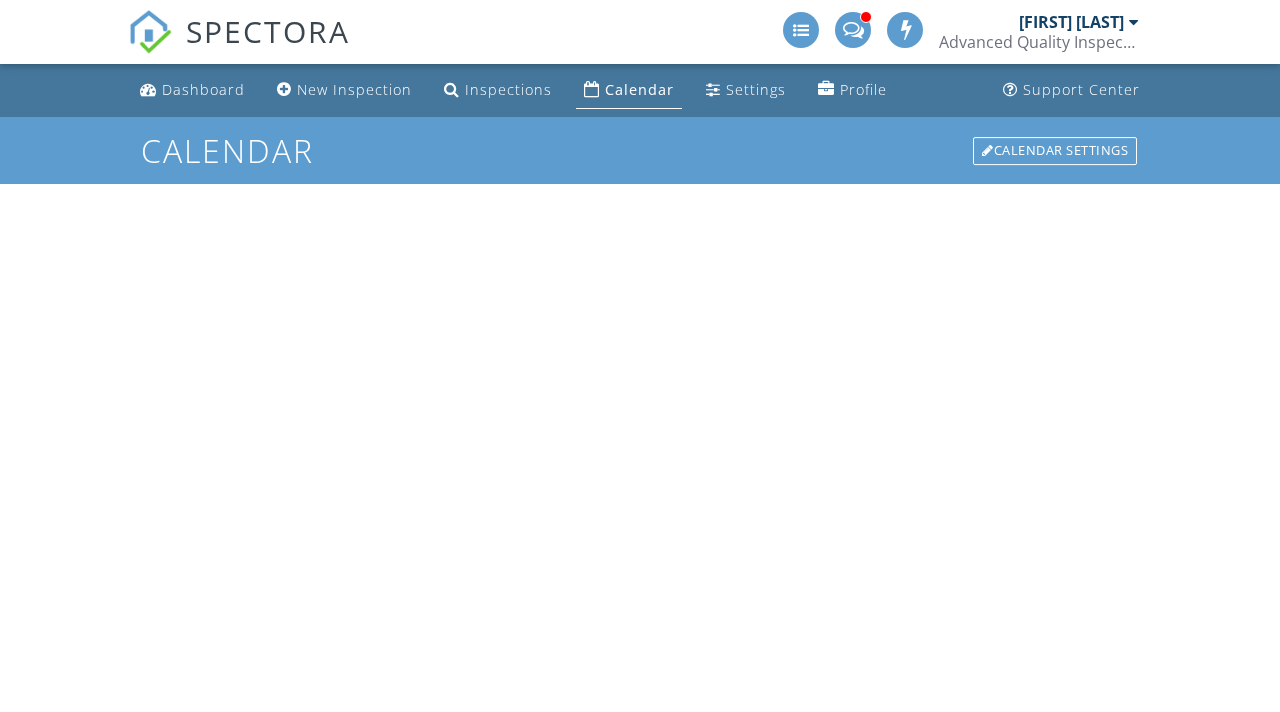 scroll, scrollTop: 0, scrollLeft: 0, axis: both 